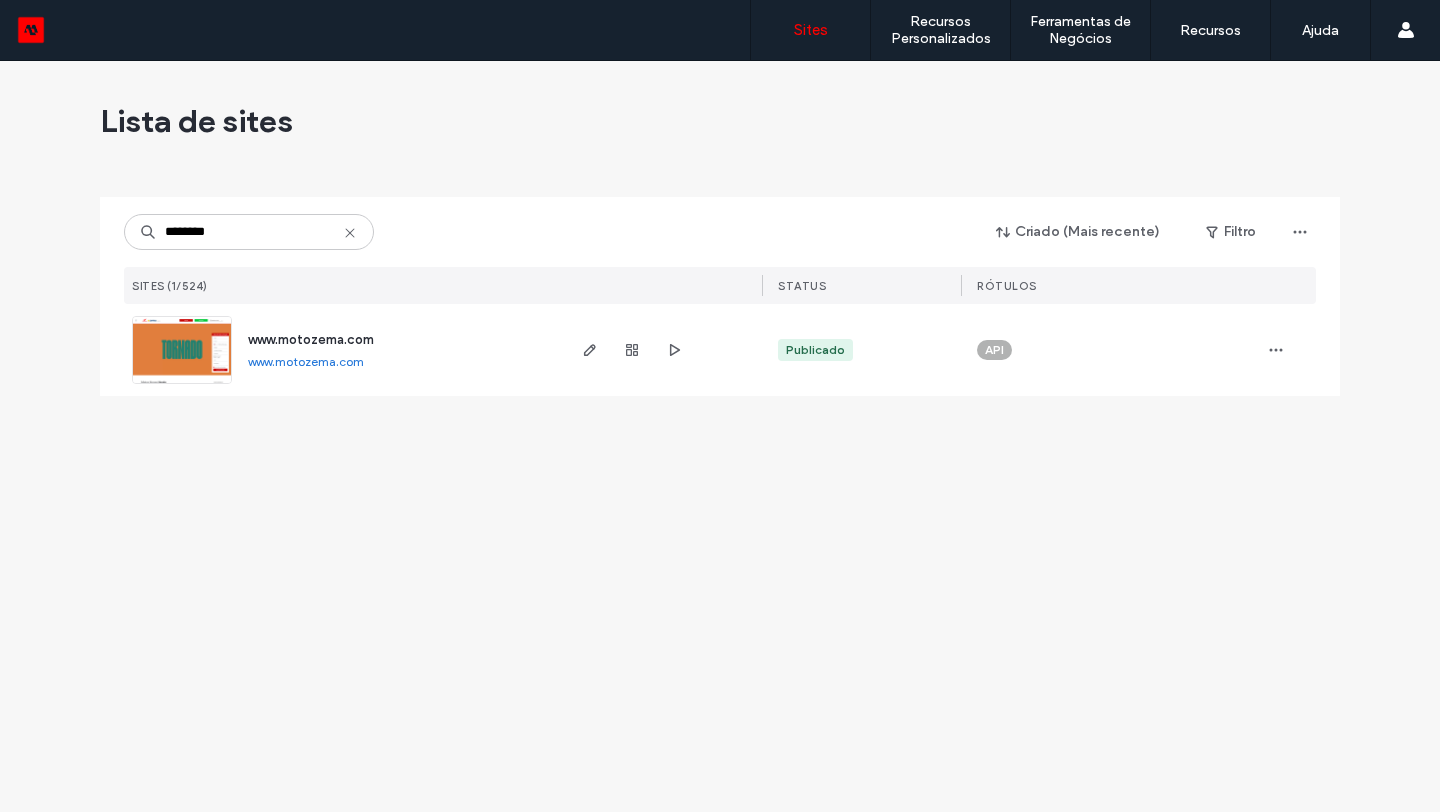 scroll, scrollTop: 0, scrollLeft: 0, axis: both 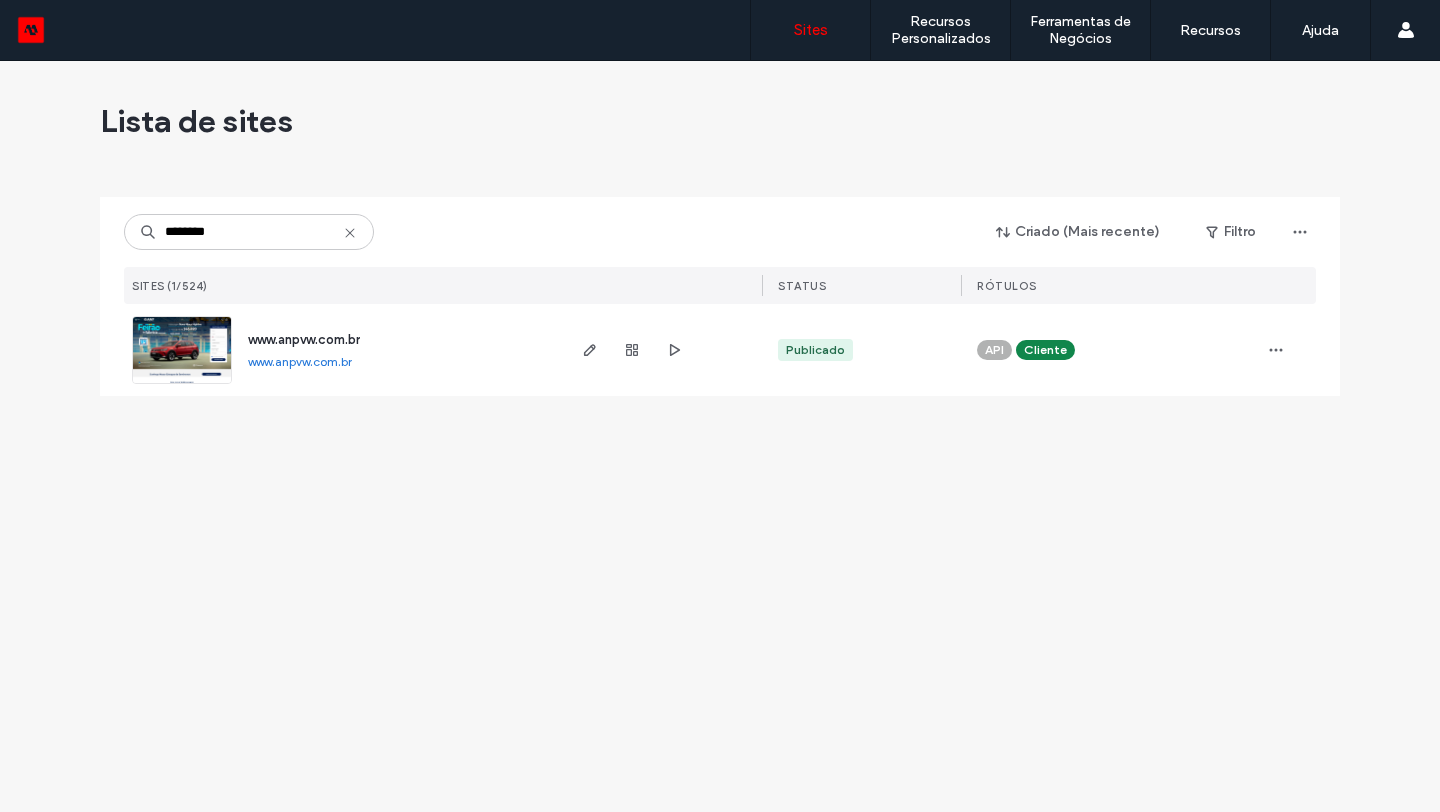 type on "********" 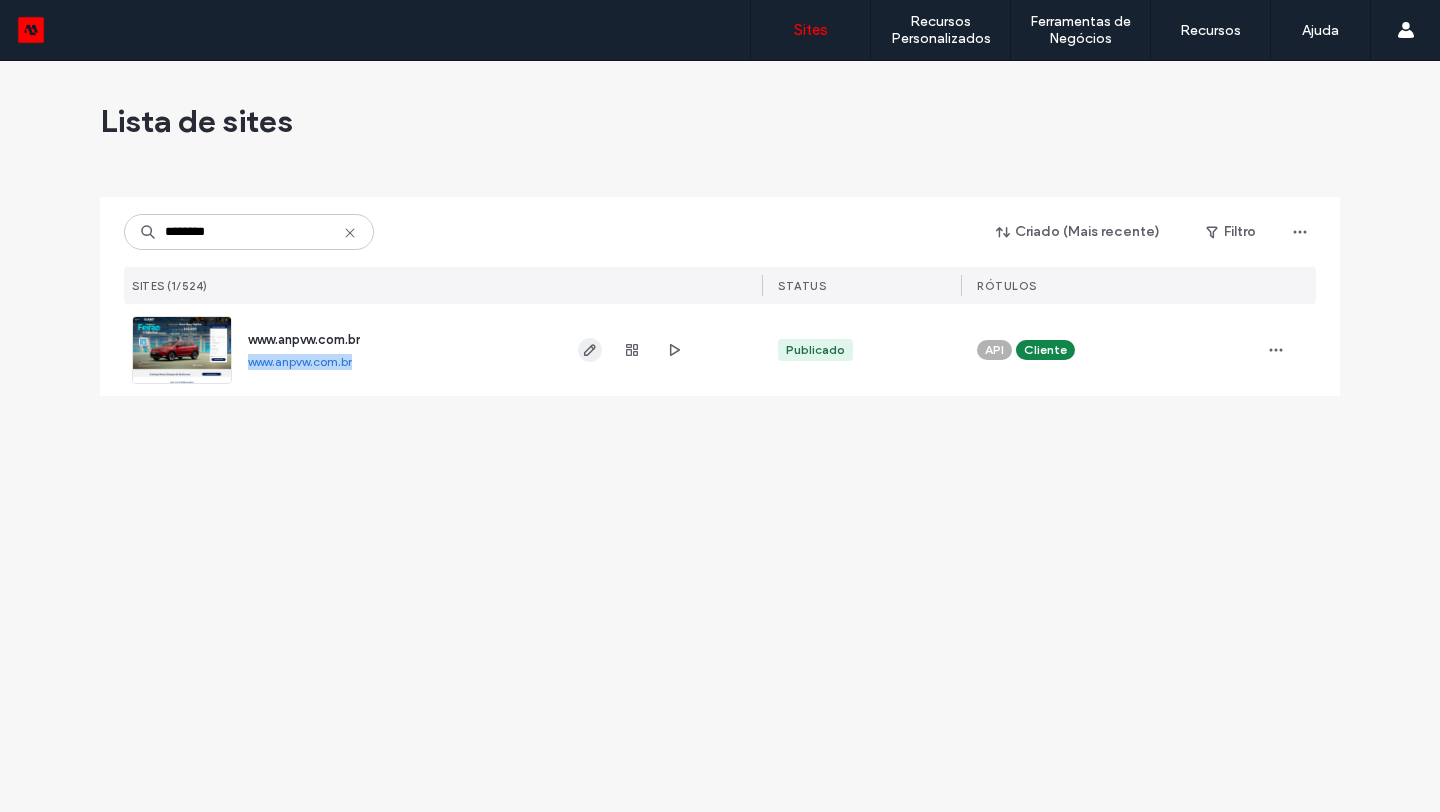 click 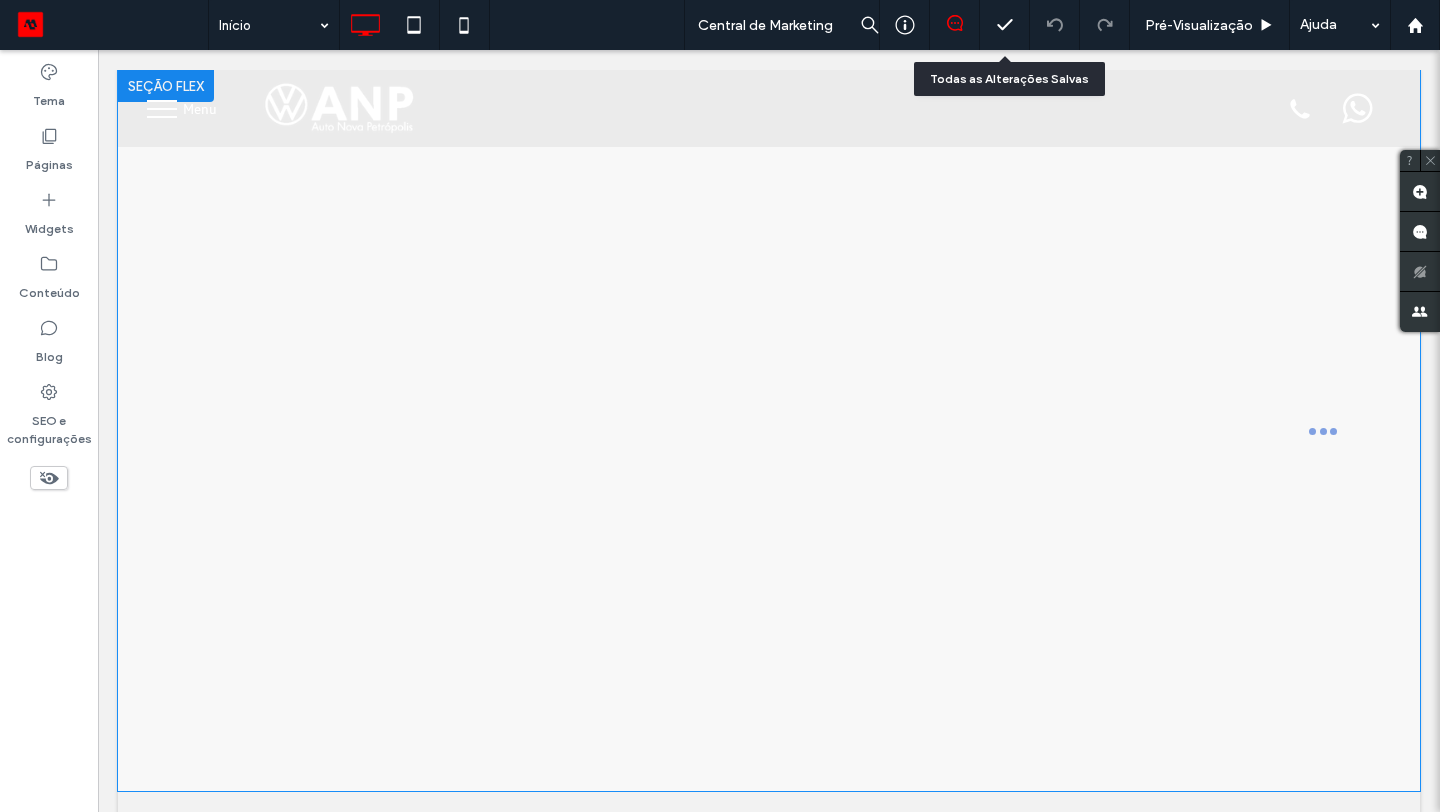 scroll, scrollTop: 0, scrollLeft: 0, axis: both 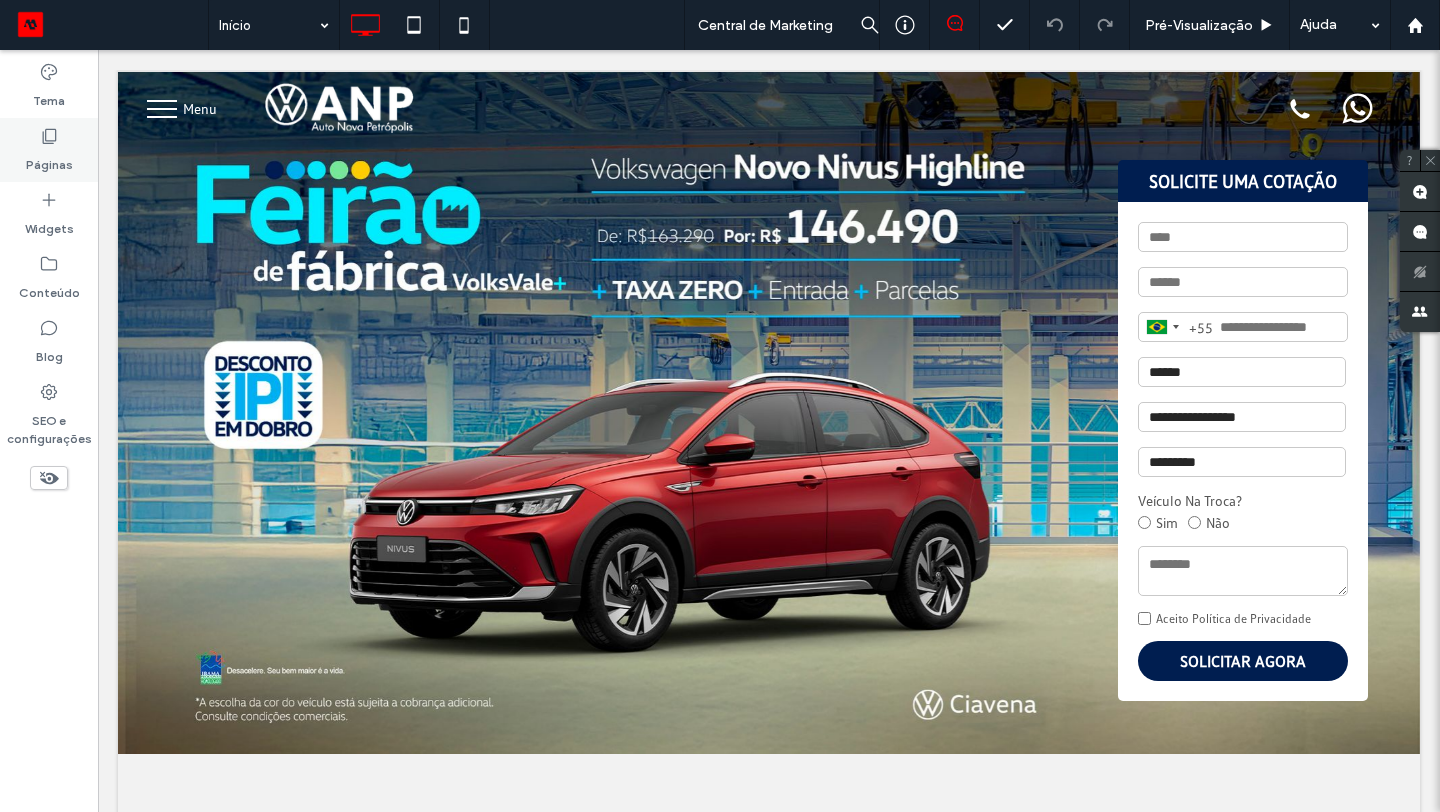 click 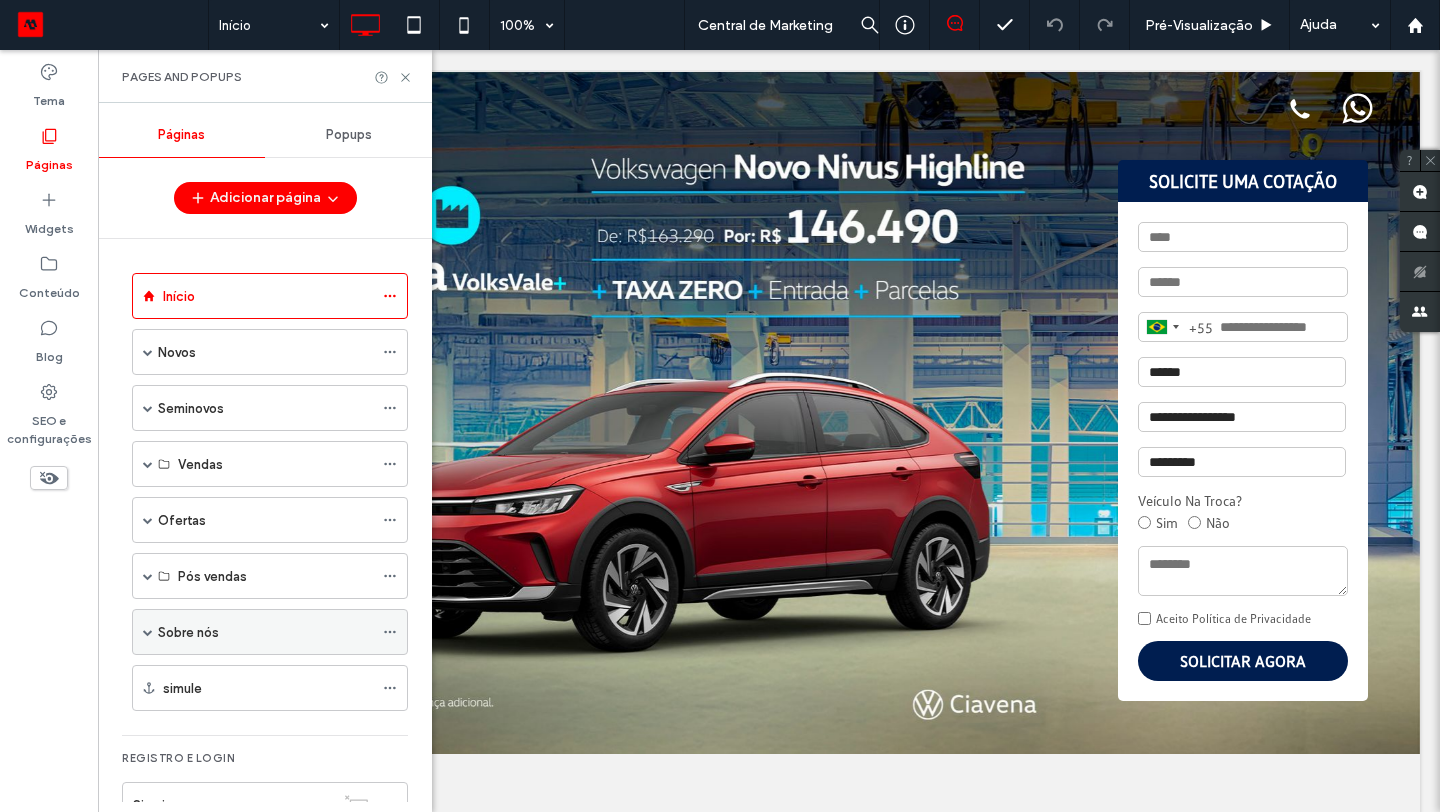 click on "Sobre nós" at bounding box center (265, 632) 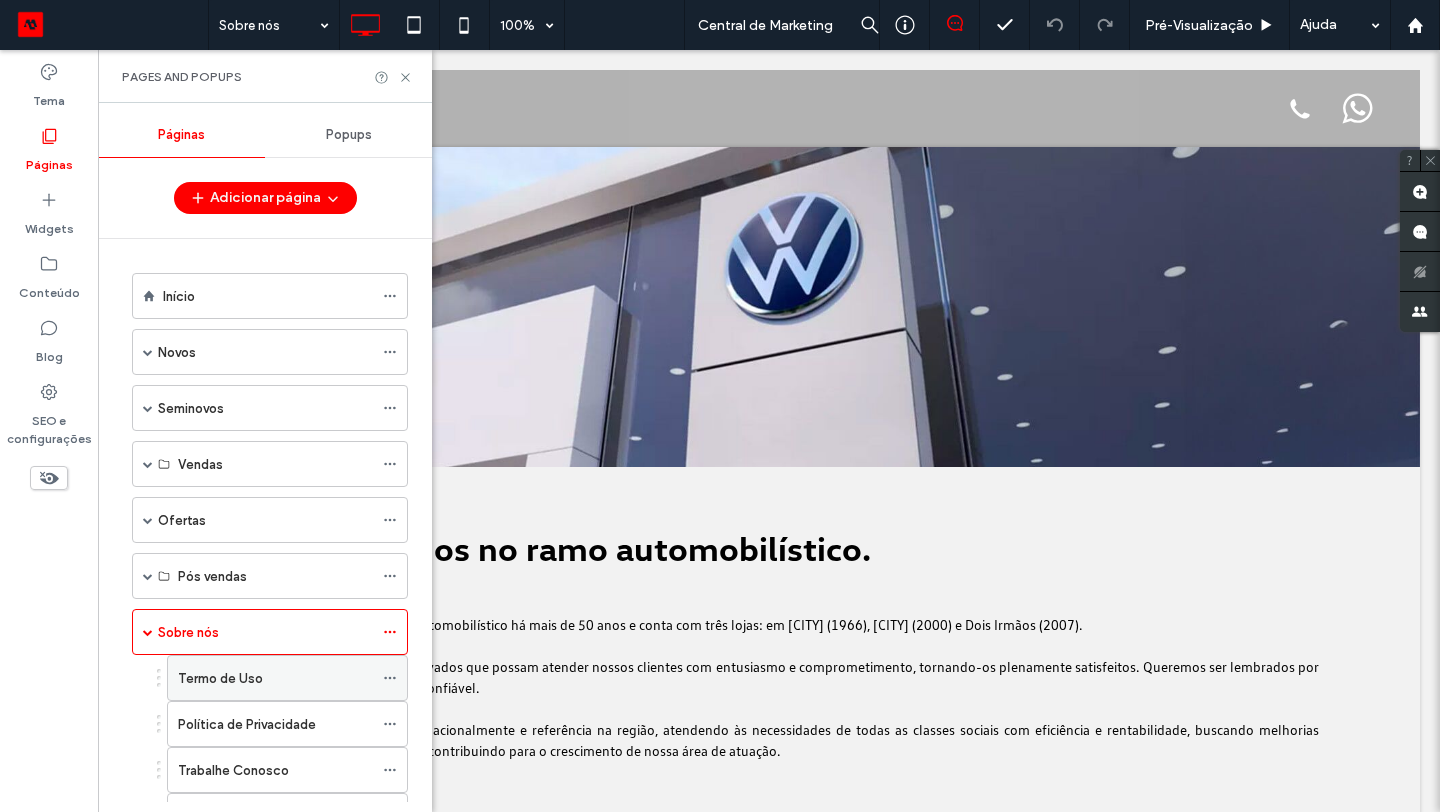 scroll, scrollTop: 0, scrollLeft: 0, axis: both 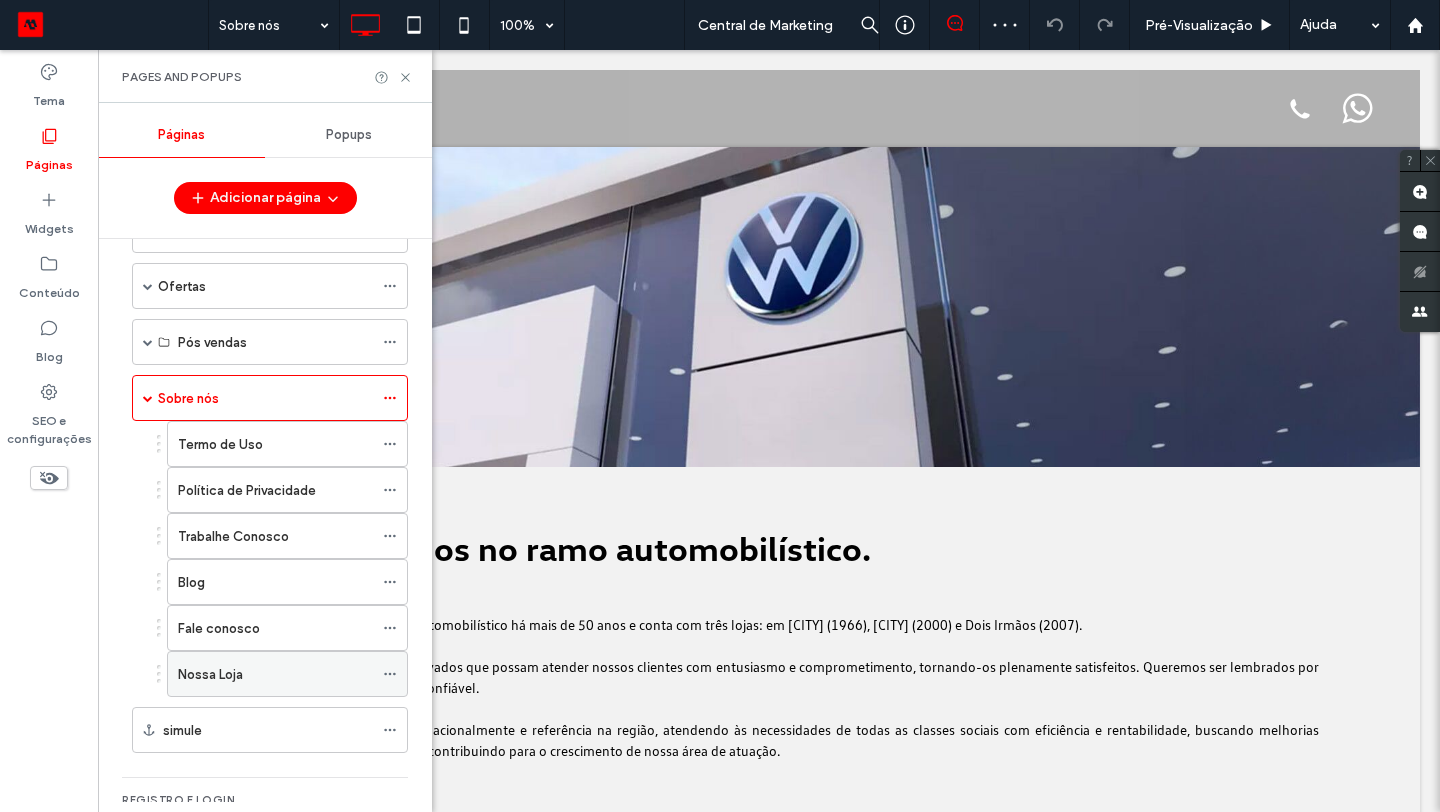 click on "Nossa Loja" at bounding box center [275, 674] 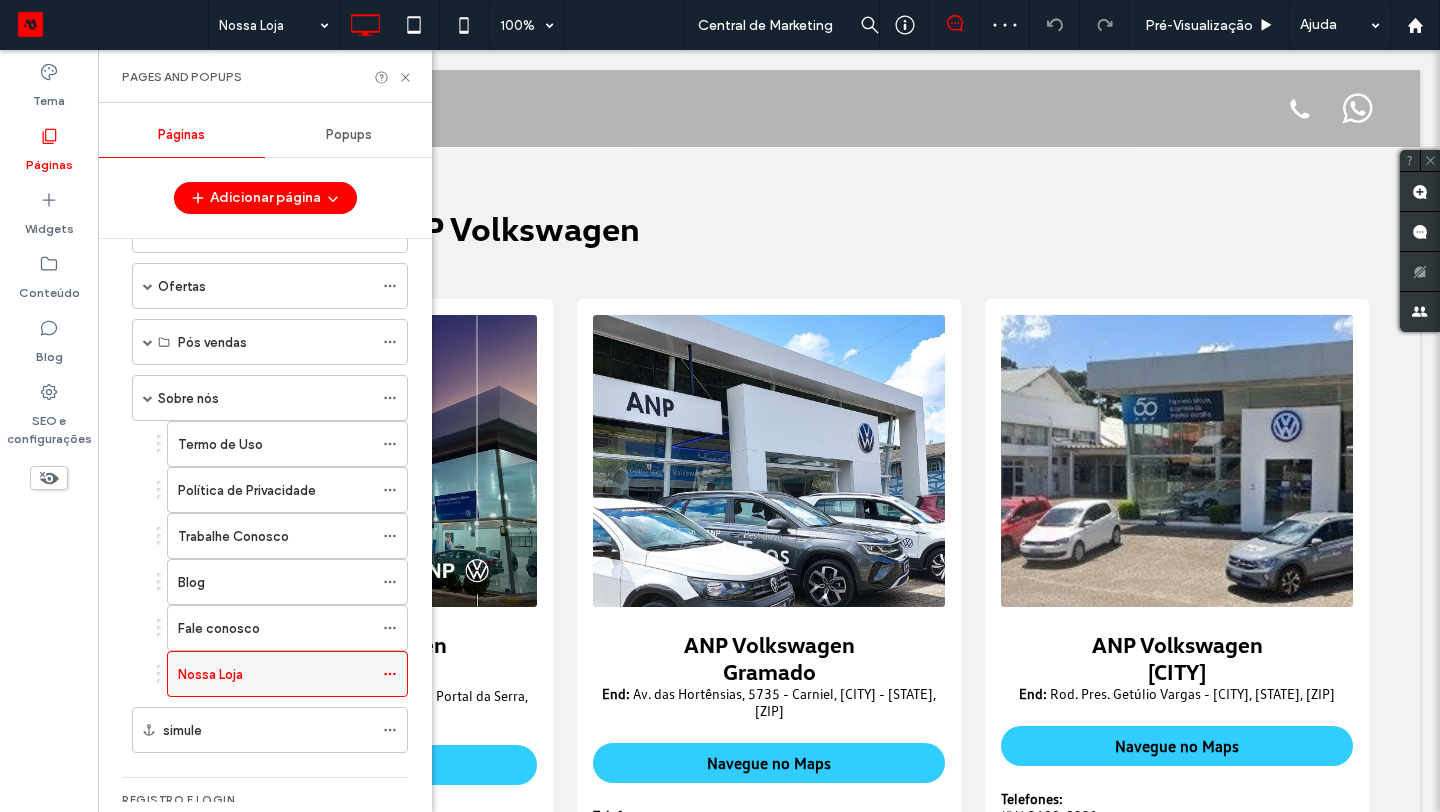 scroll, scrollTop: 0, scrollLeft: 0, axis: both 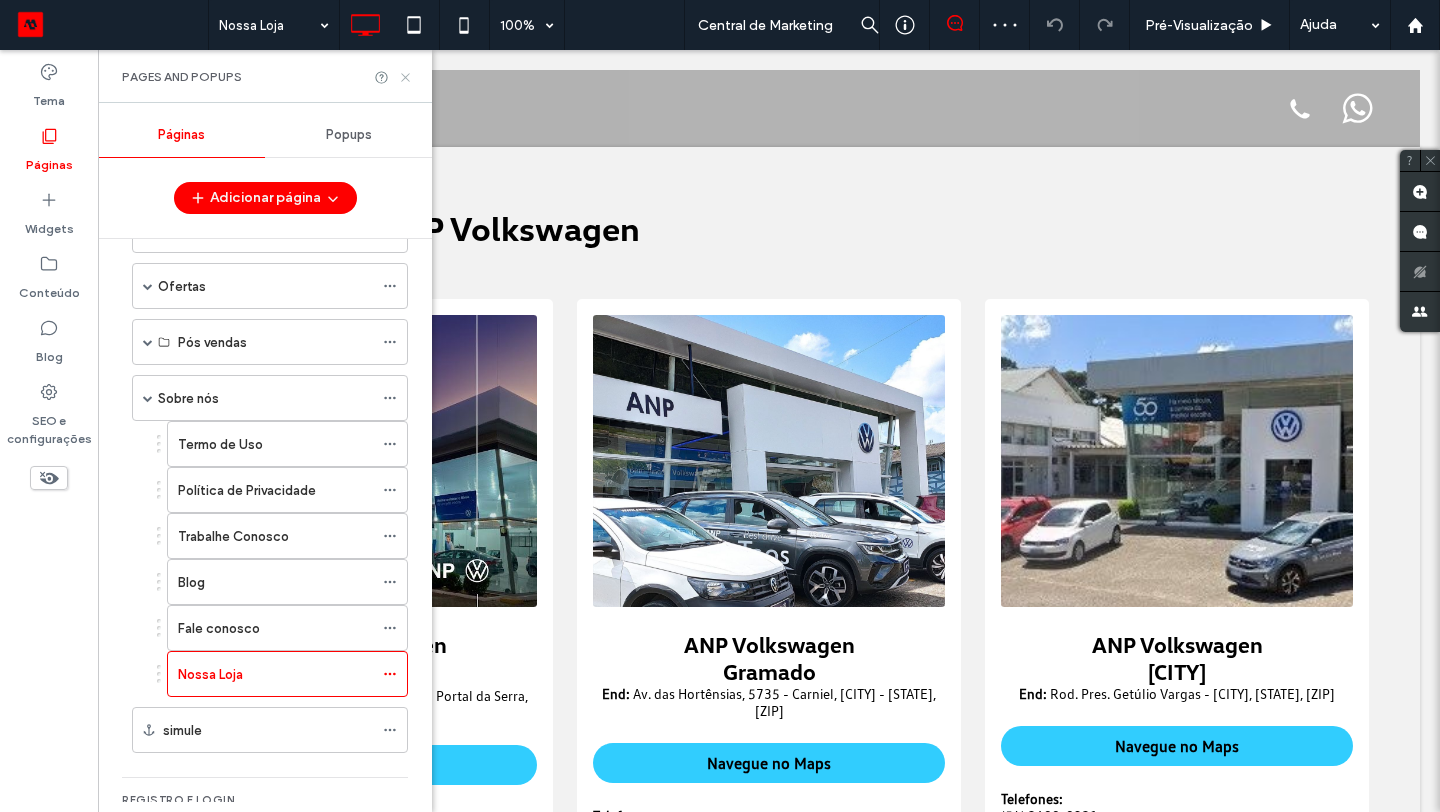 click 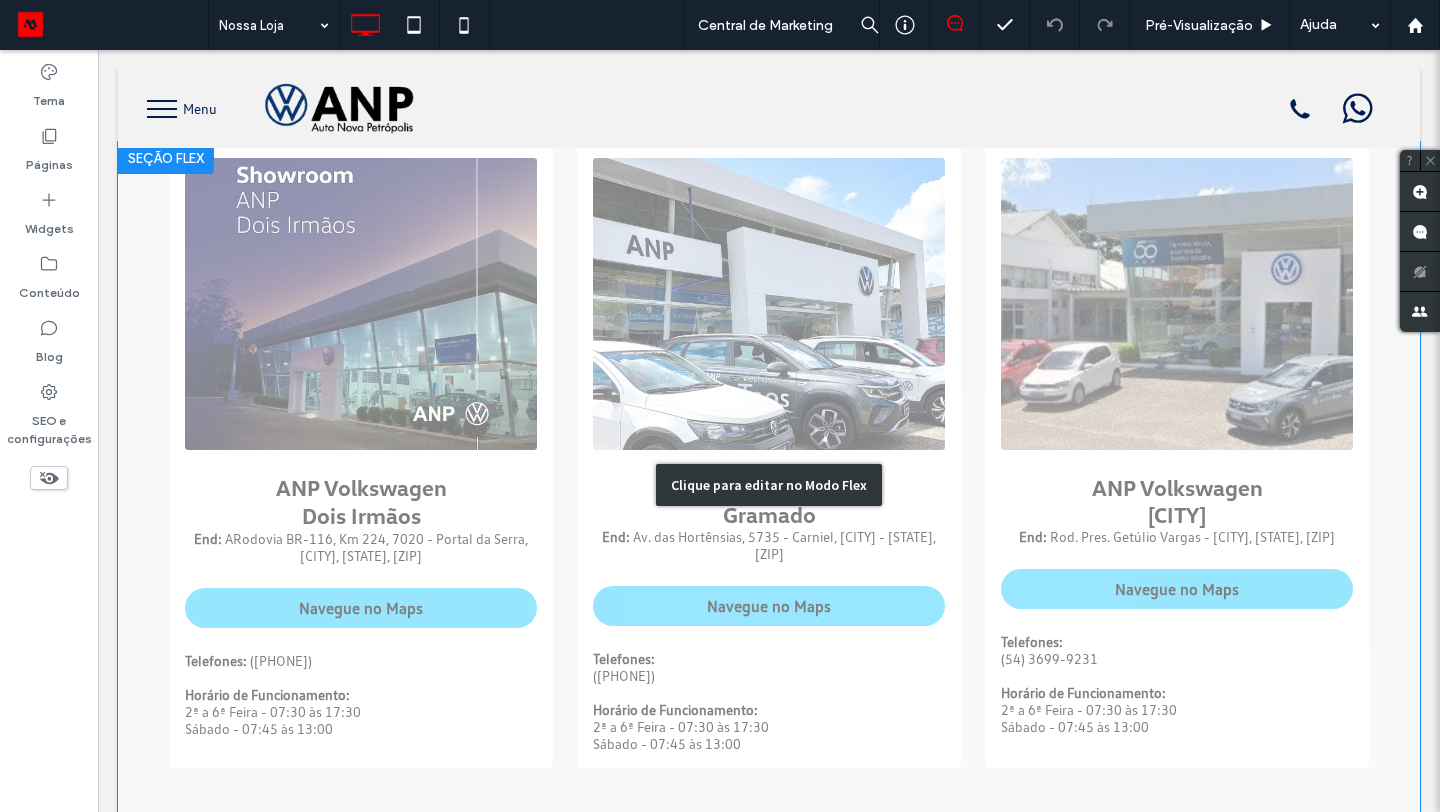scroll, scrollTop: 157, scrollLeft: 0, axis: vertical 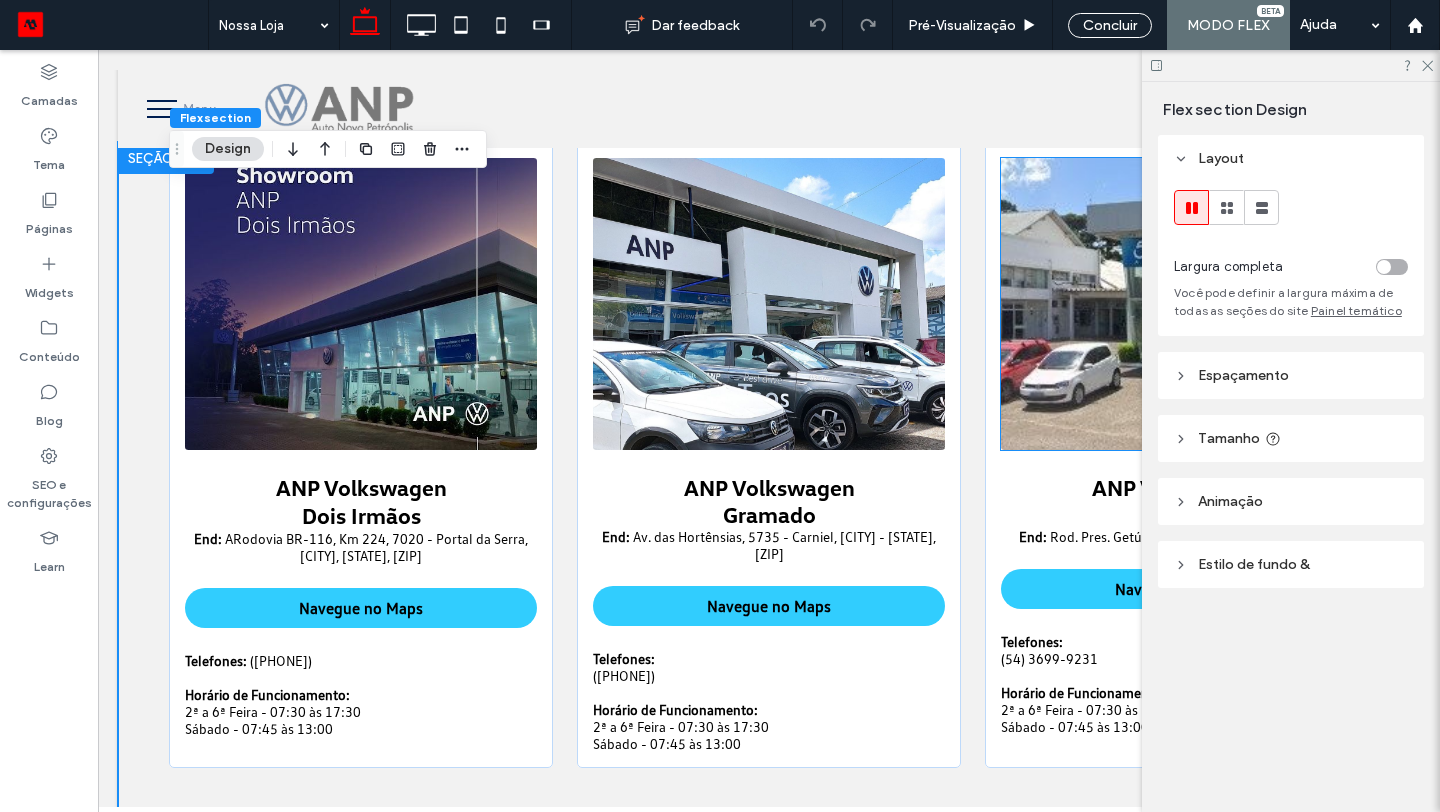 click at bounding box center (1177, 304) 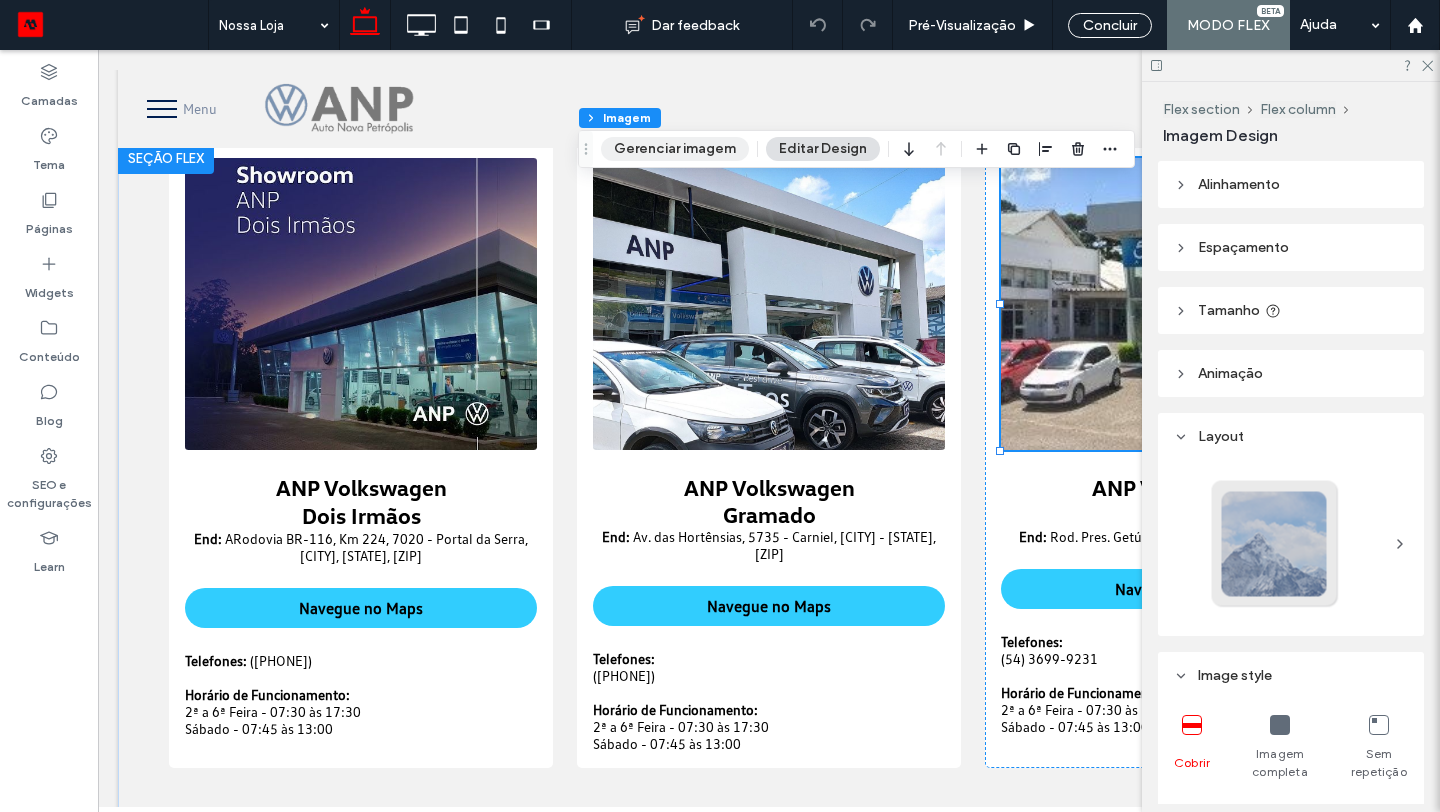 click on "Gerenciar imagem" at bounding box center (675, 149) 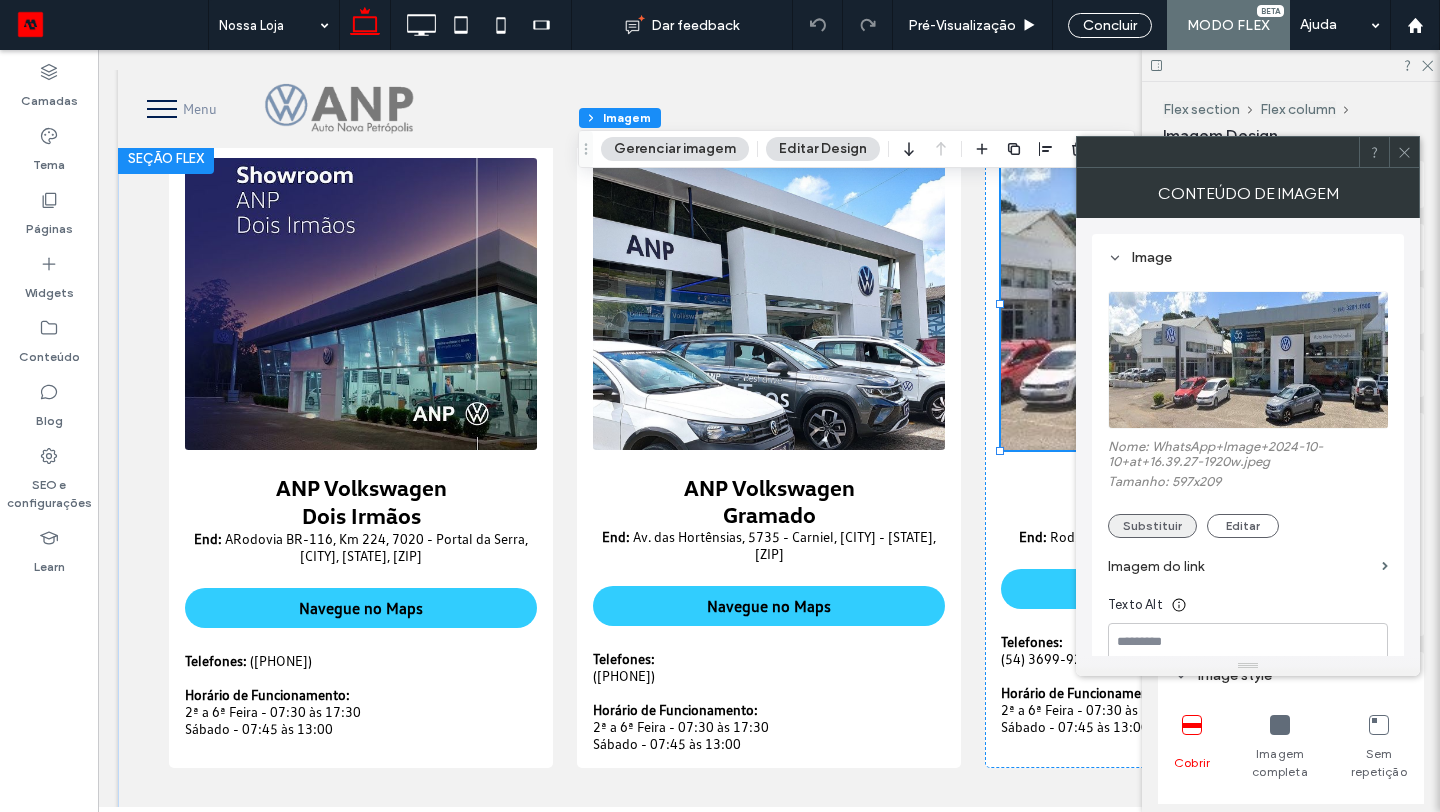 click on "Substituir" at bounding box center (1152, 526) 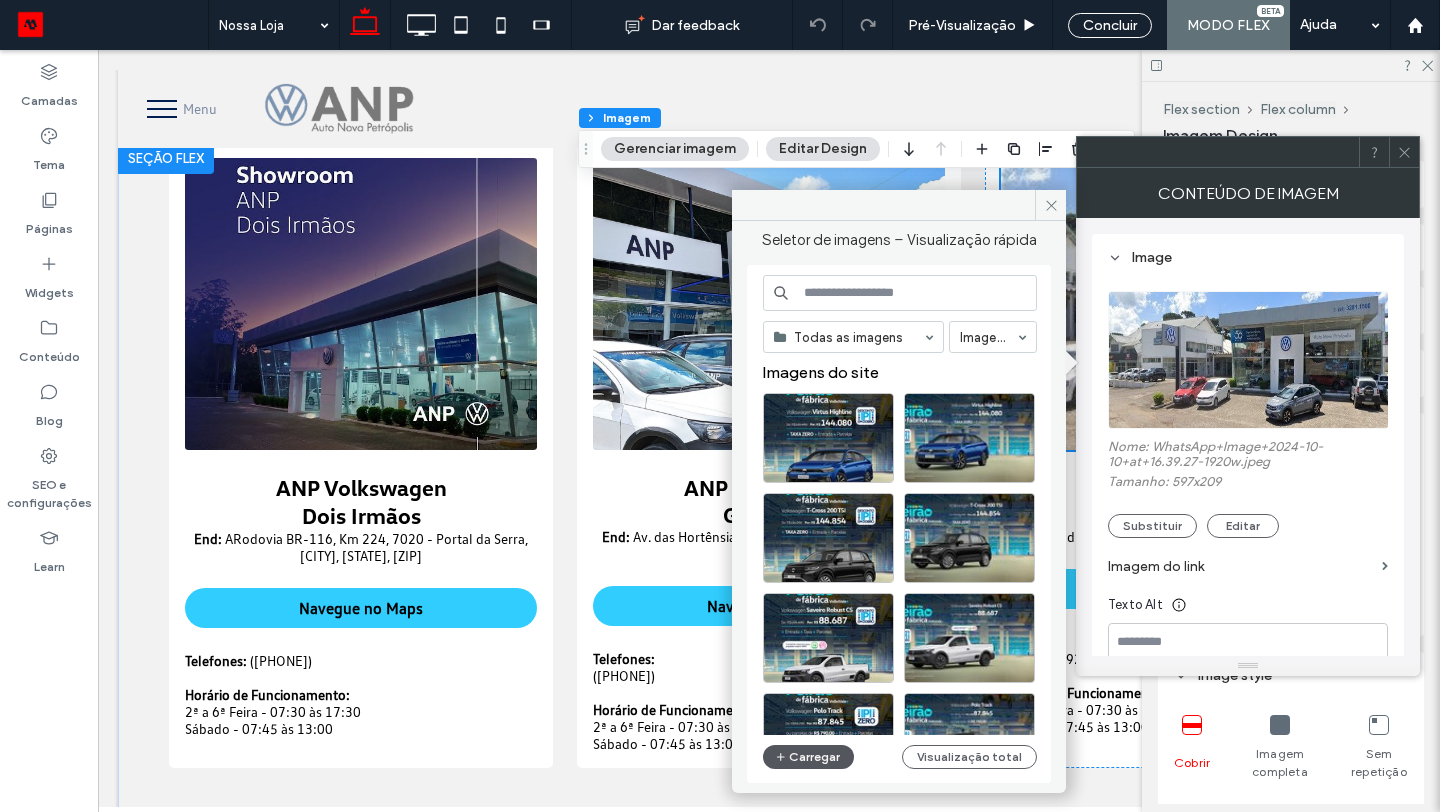click on "Carregar" at bounding box center [808, 757] 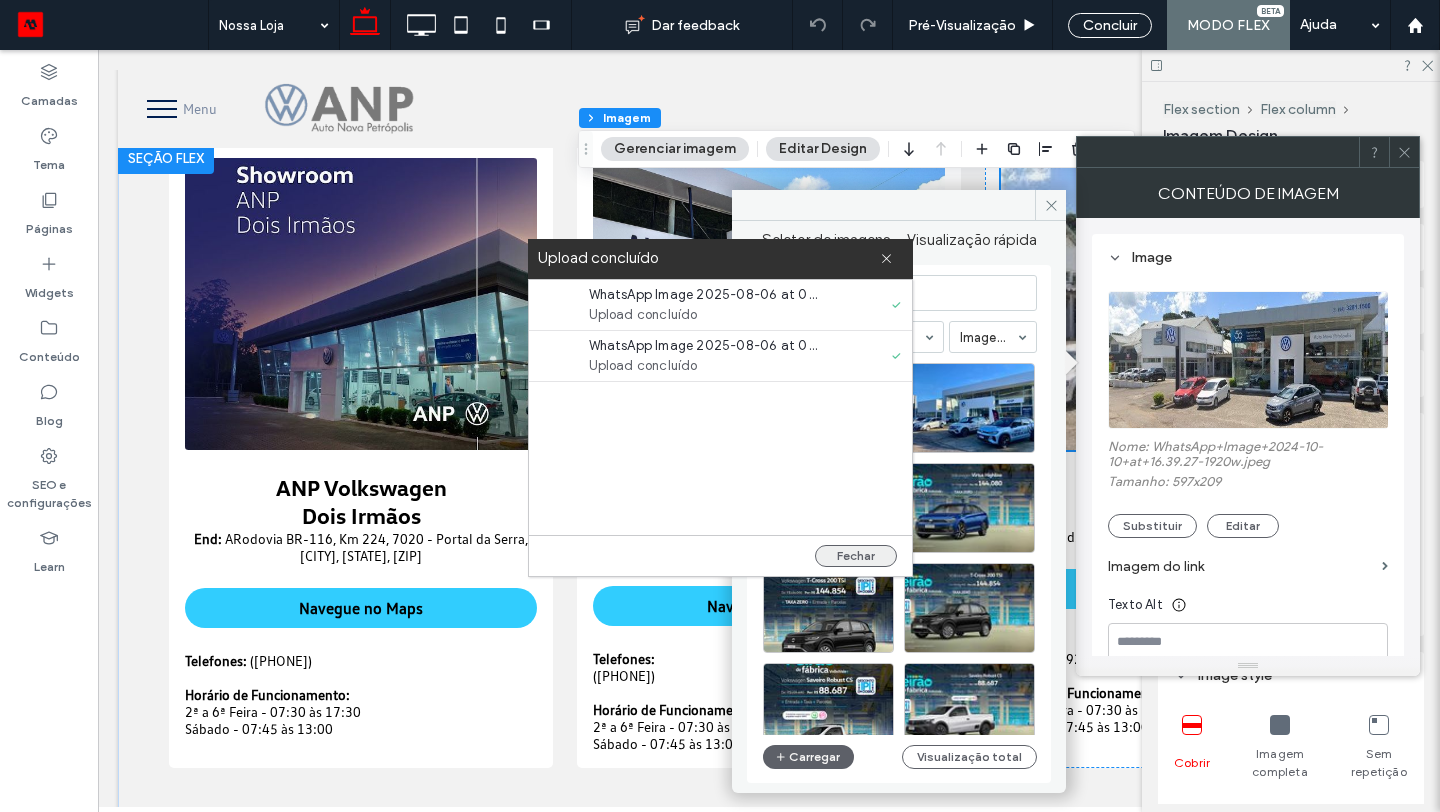 click on "Fechar" at bounding box center (856, 556) 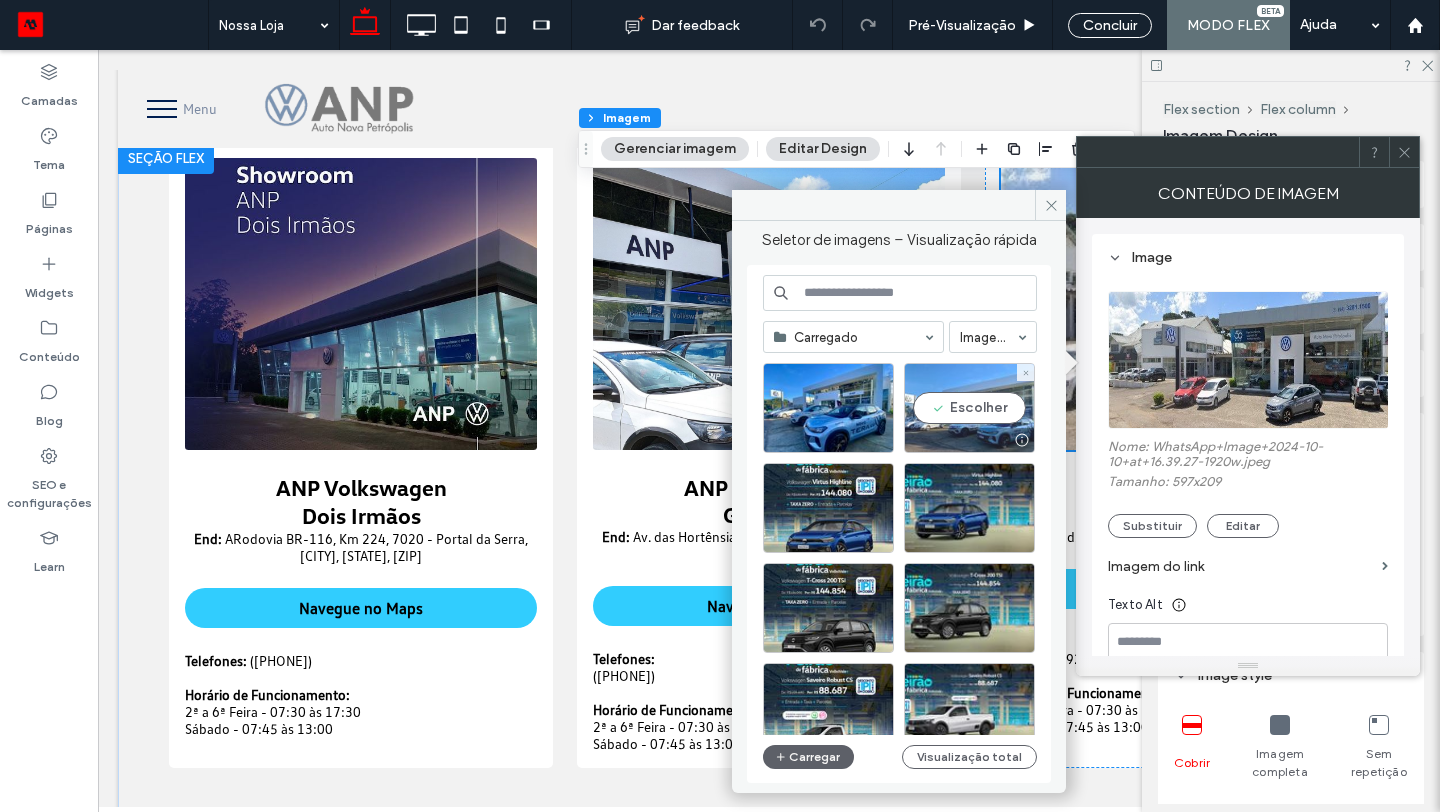 click on "Escolher" at bounding box center [969, 408] 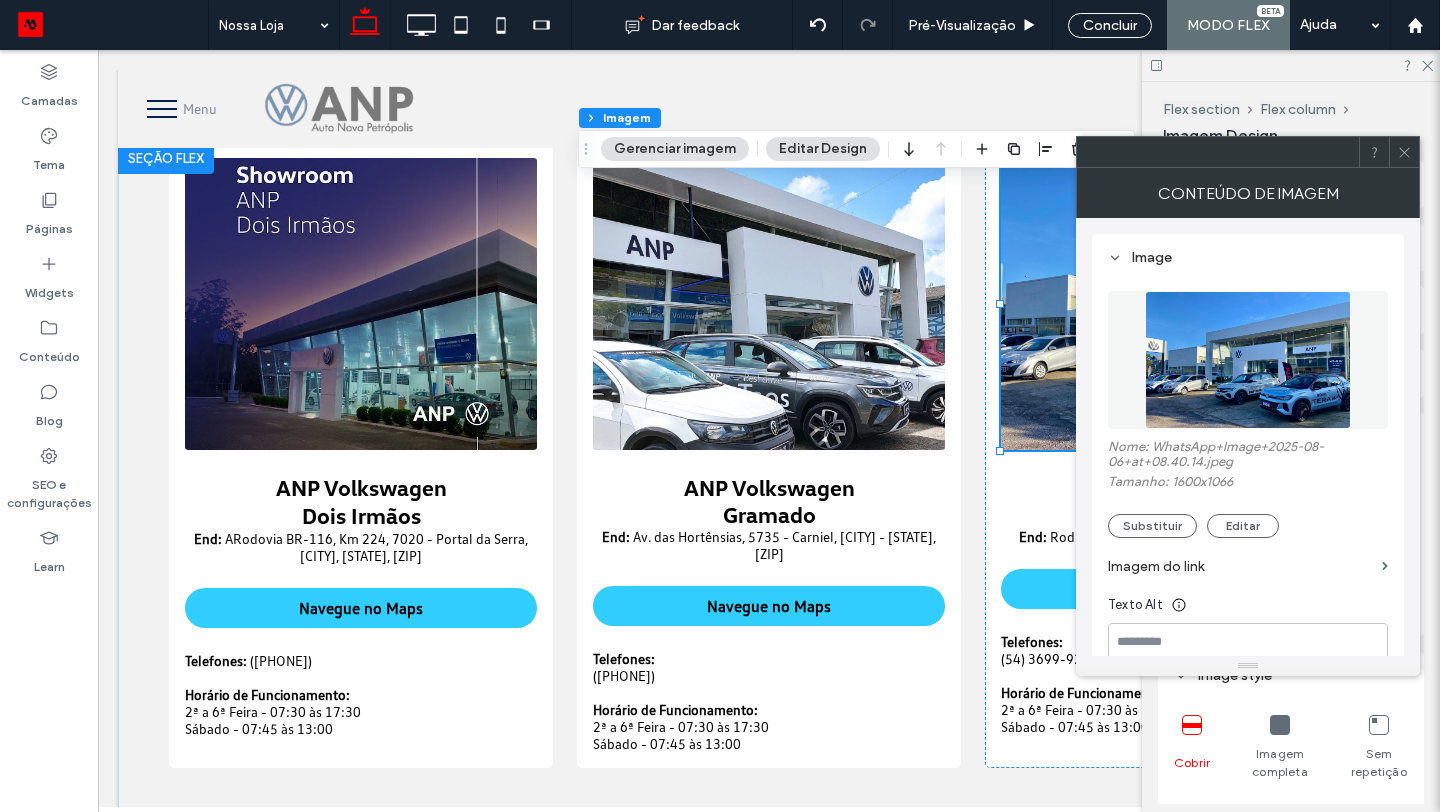 click 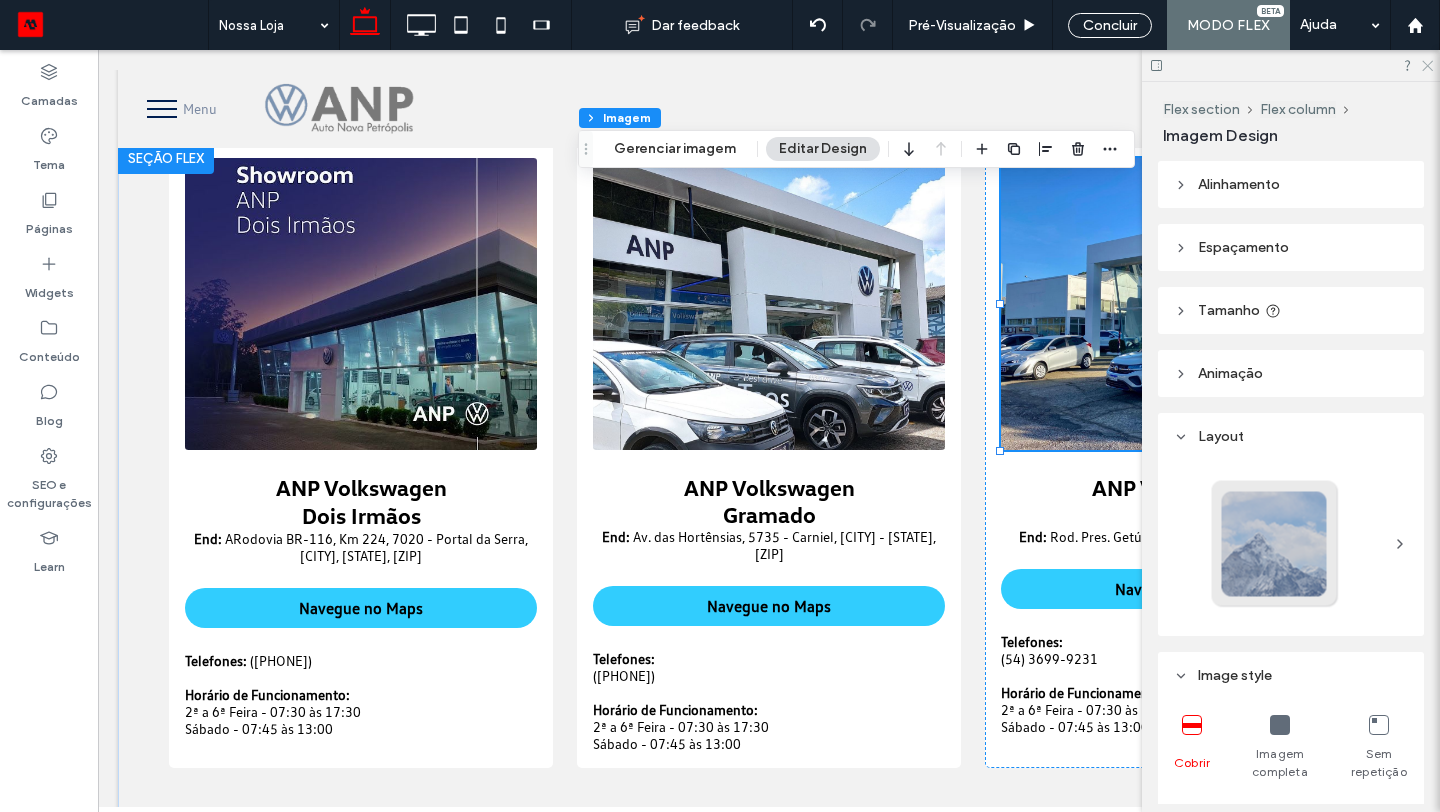 click 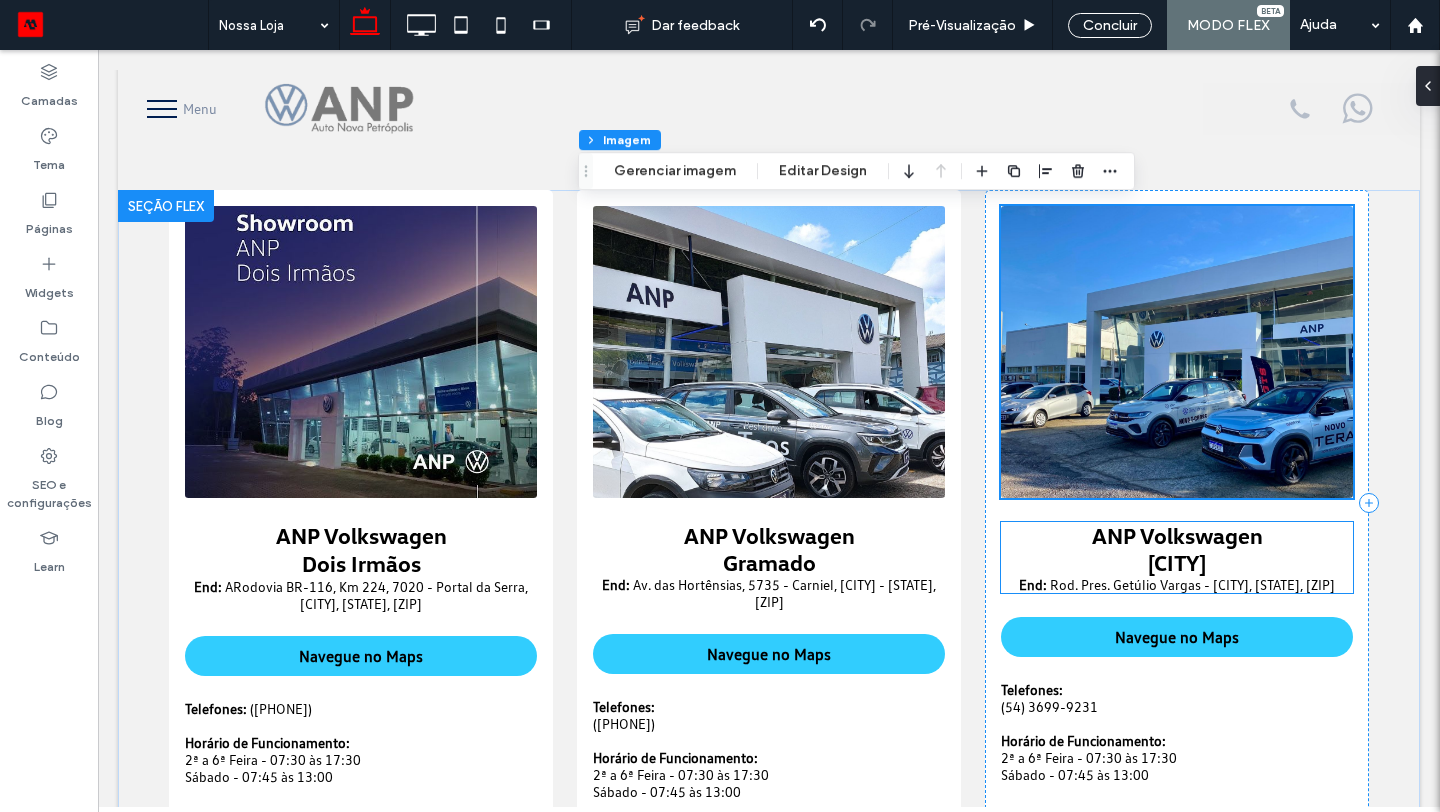 scroll, scrollTop: 59, scrollLeft: 0, axis: vertical 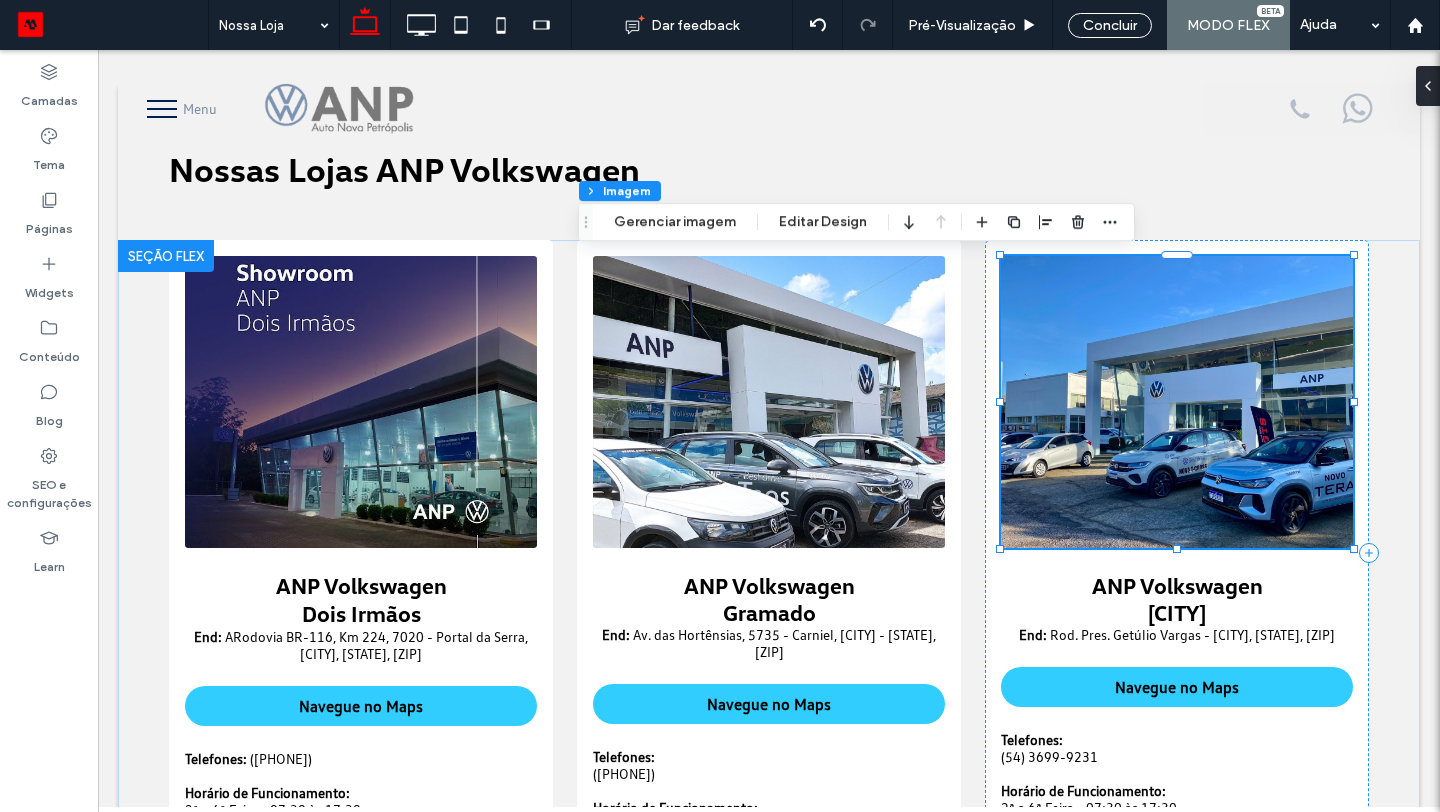 click at bounding box center [1177, 402] 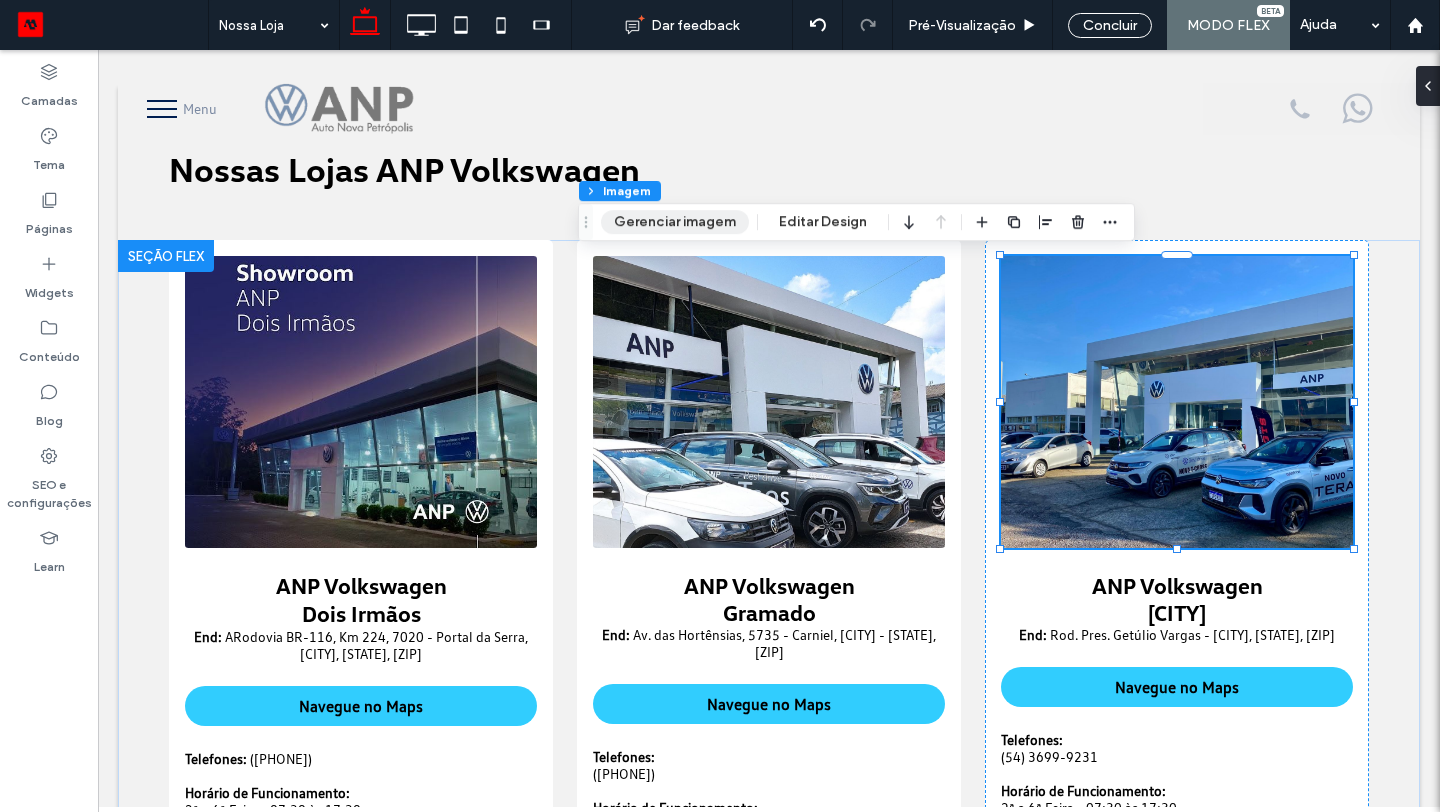 click on "Gerenciar imagem" at bounding box center [675, 222] 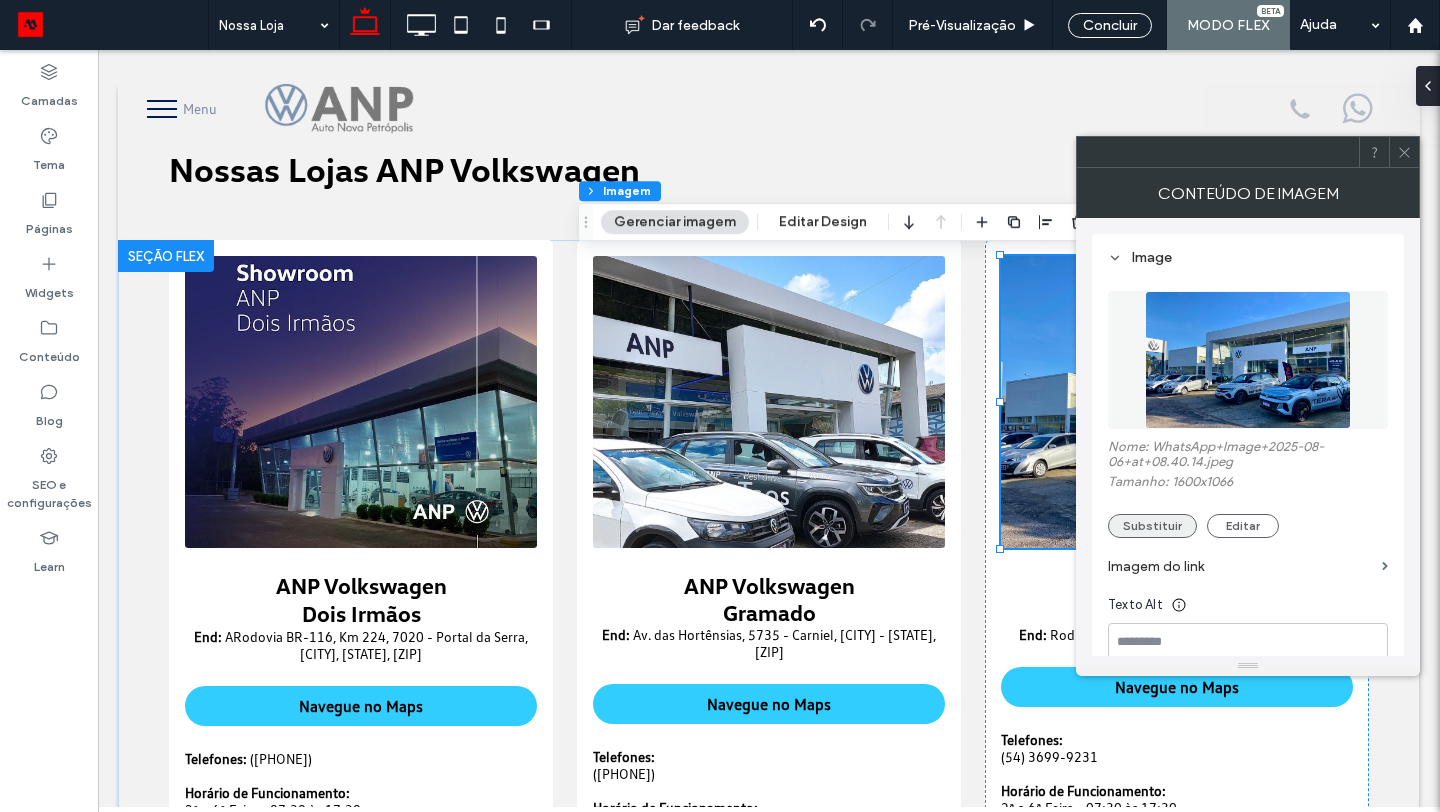 click on "Substituir" at bounding box center [1152, 526] 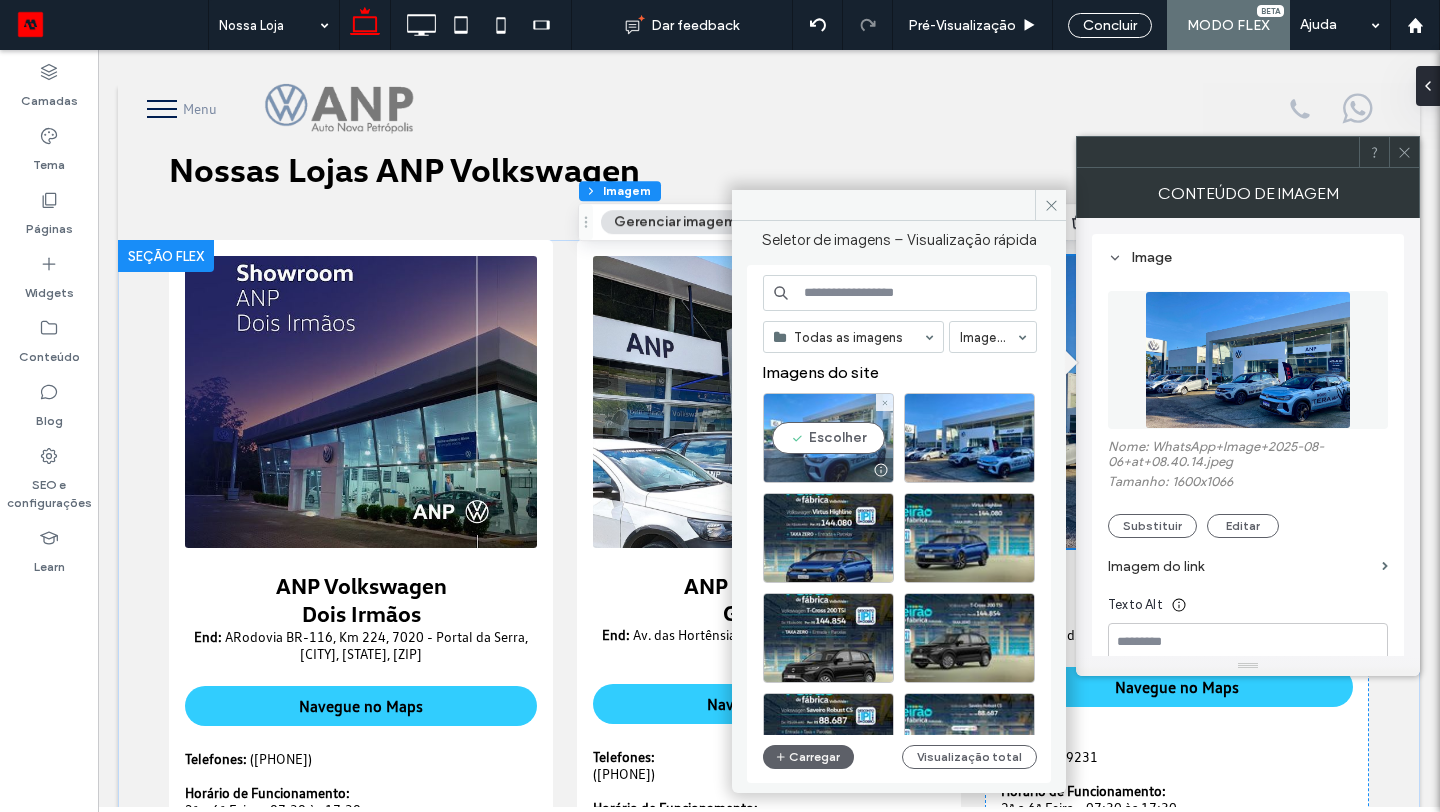 click on "Escolher" at bounding box center [828, 438] 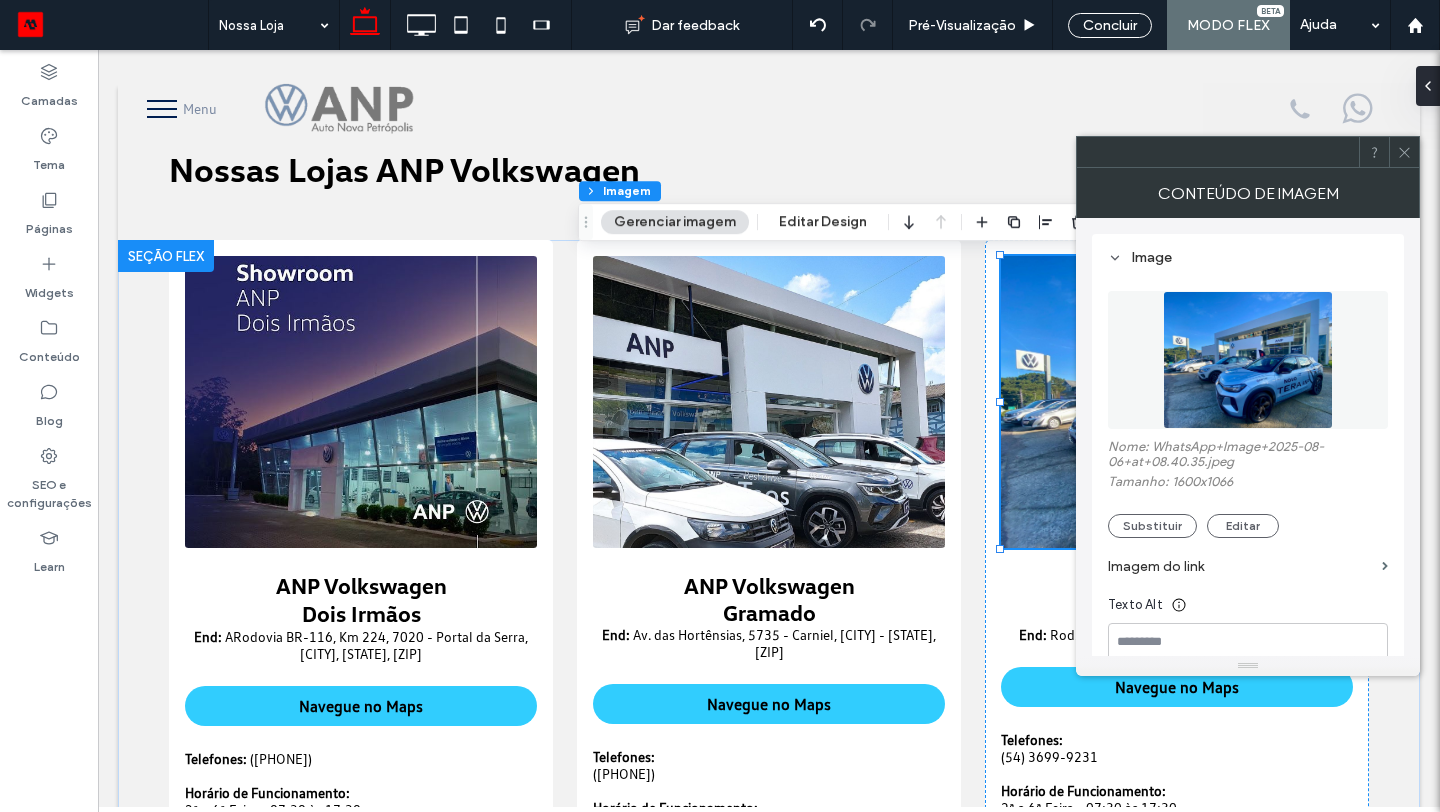 click 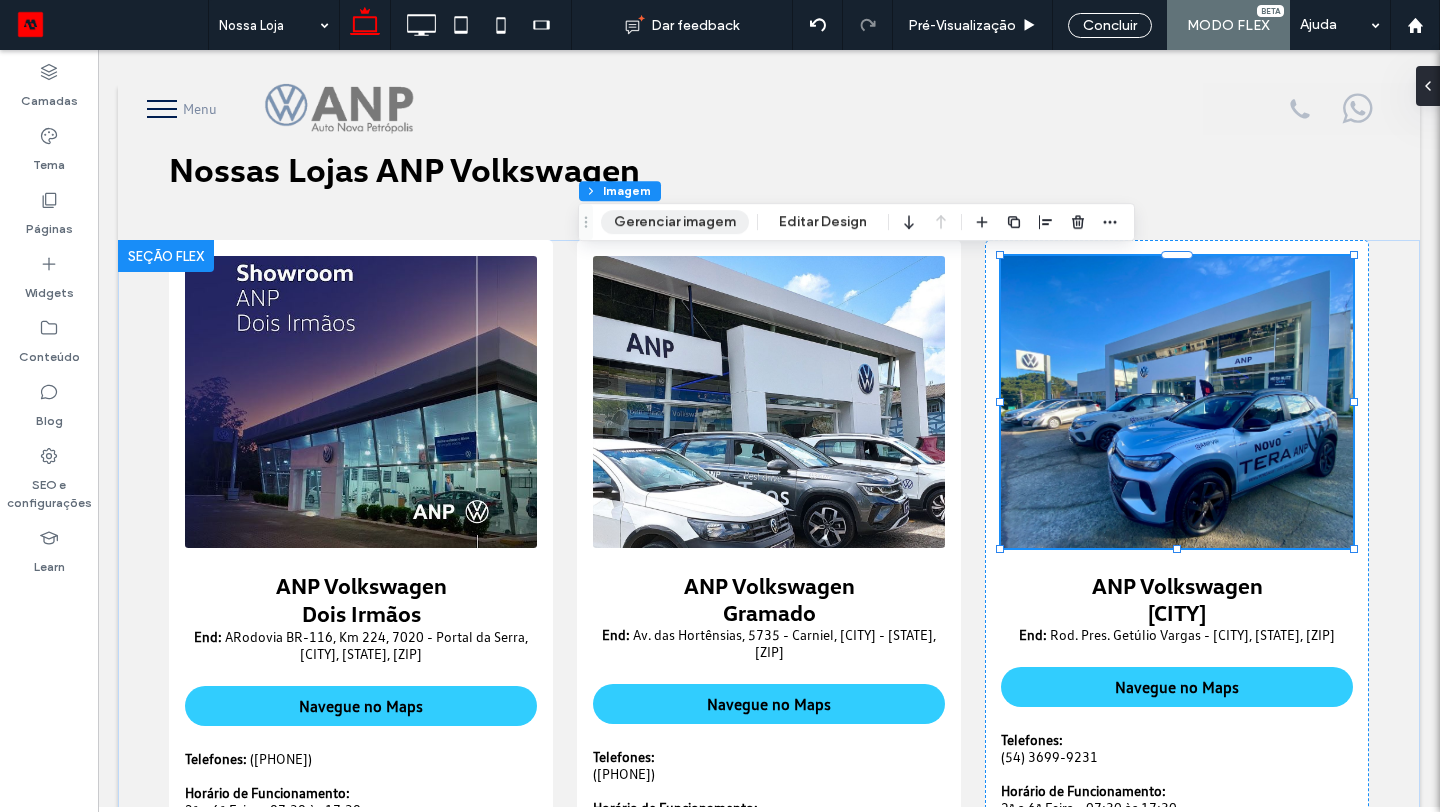 click on "Gerenciar imagem" at bounding box center [675, 222] 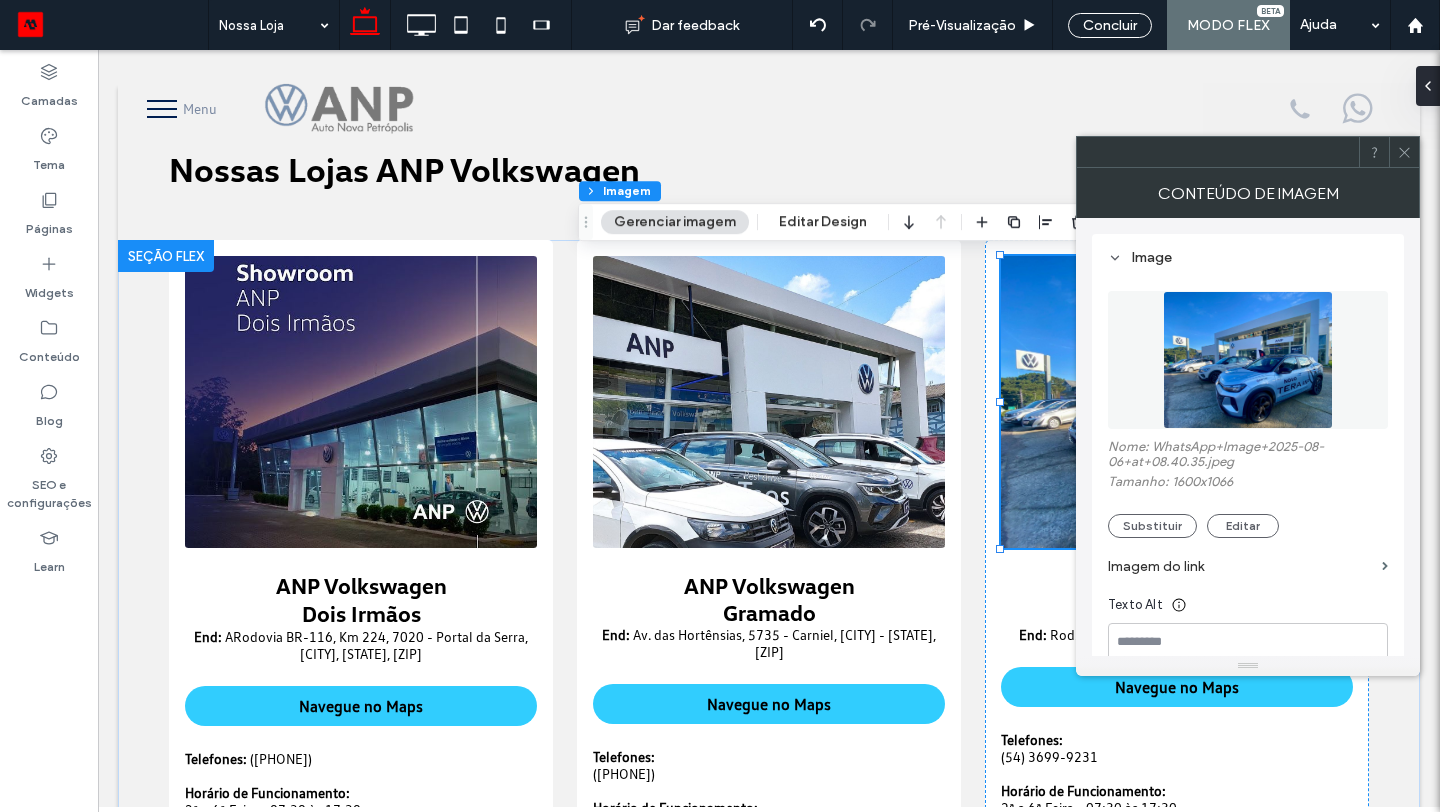 click on "Nome: WhatsApp+Image+2025-08-06+at+08.40.35.jpeg Tamanho: 1600x1295 Substituir Editar" at bounding box center (1248, 488) 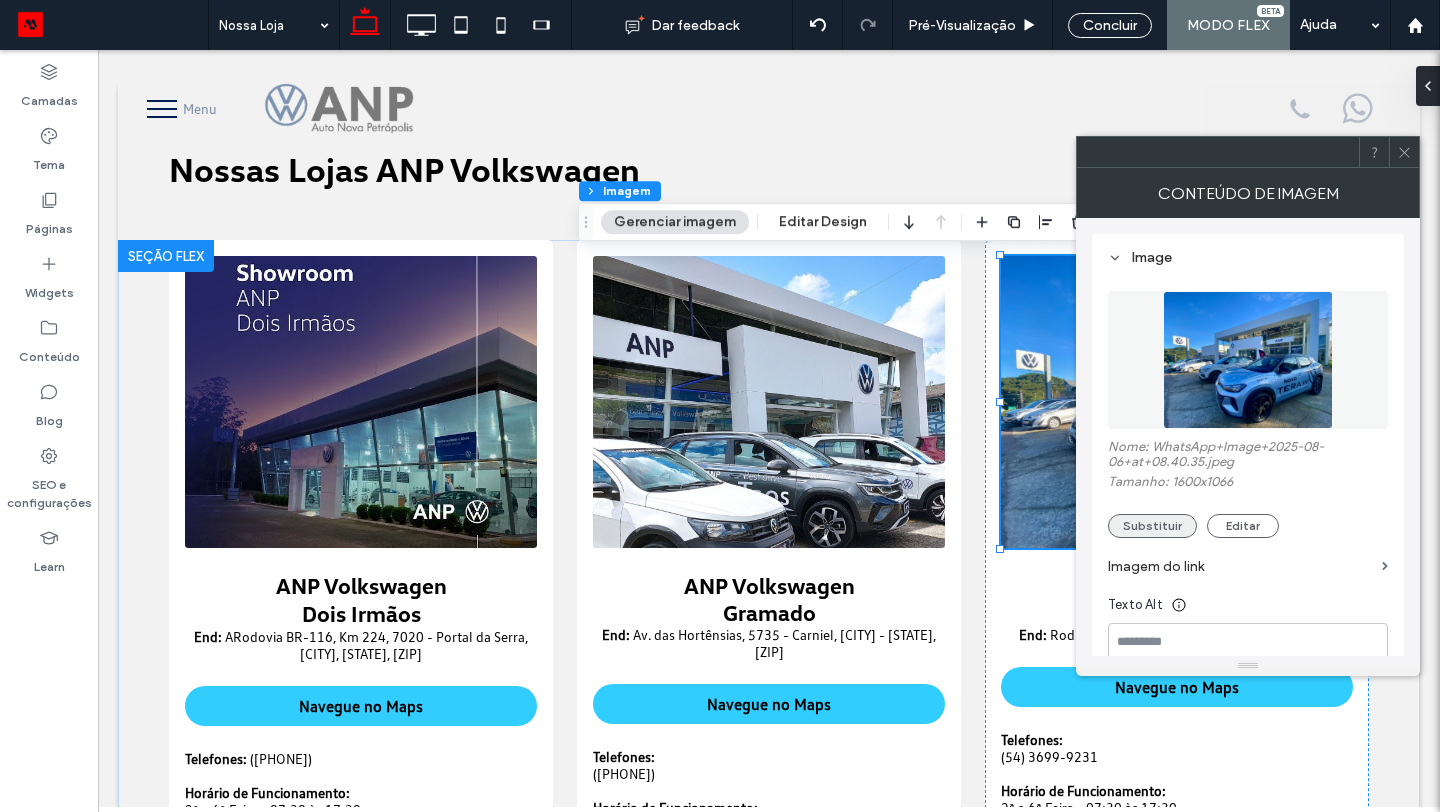 click on "Substituir" at bounding box center (1152, 526) 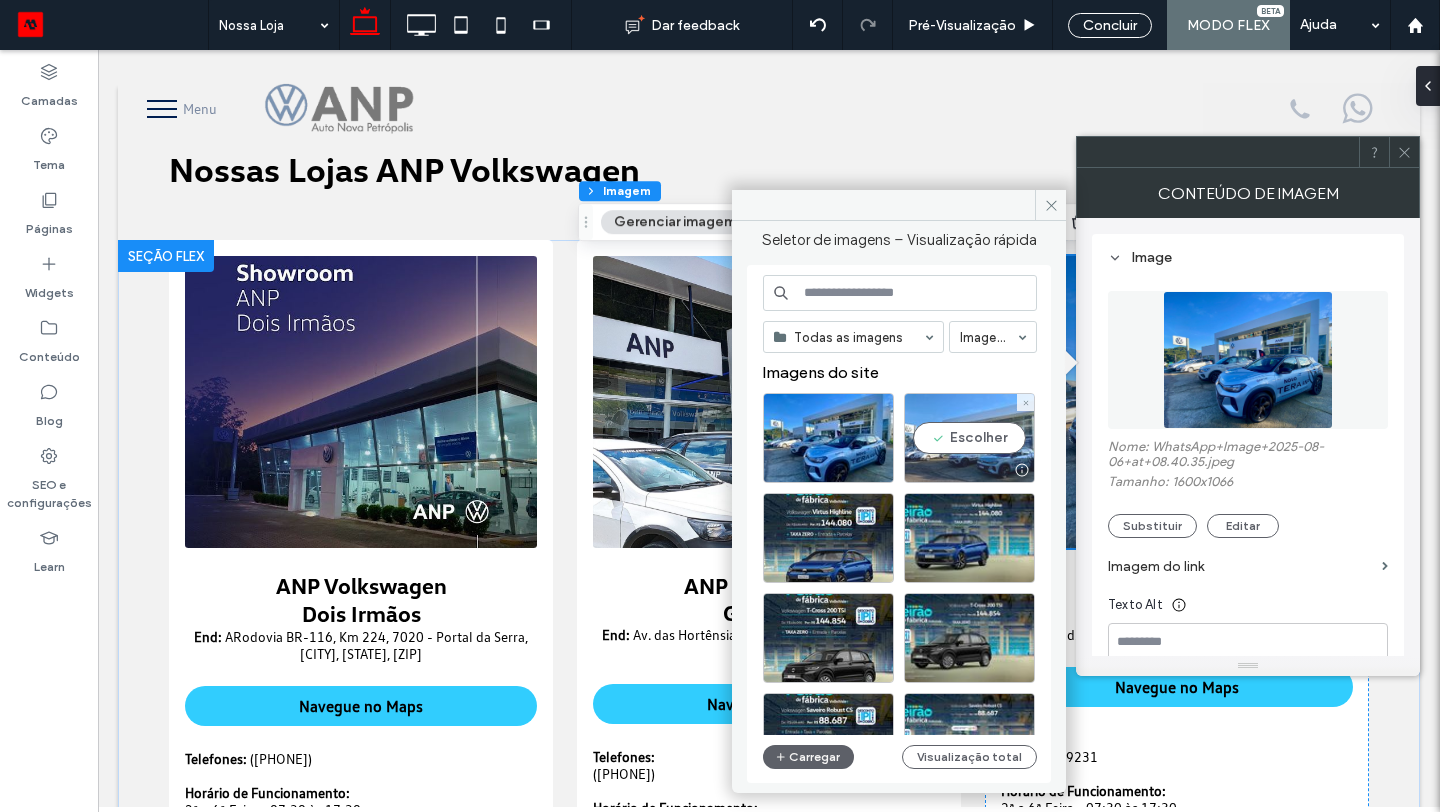 click on "Escolher" at bounding box center [969, 438] 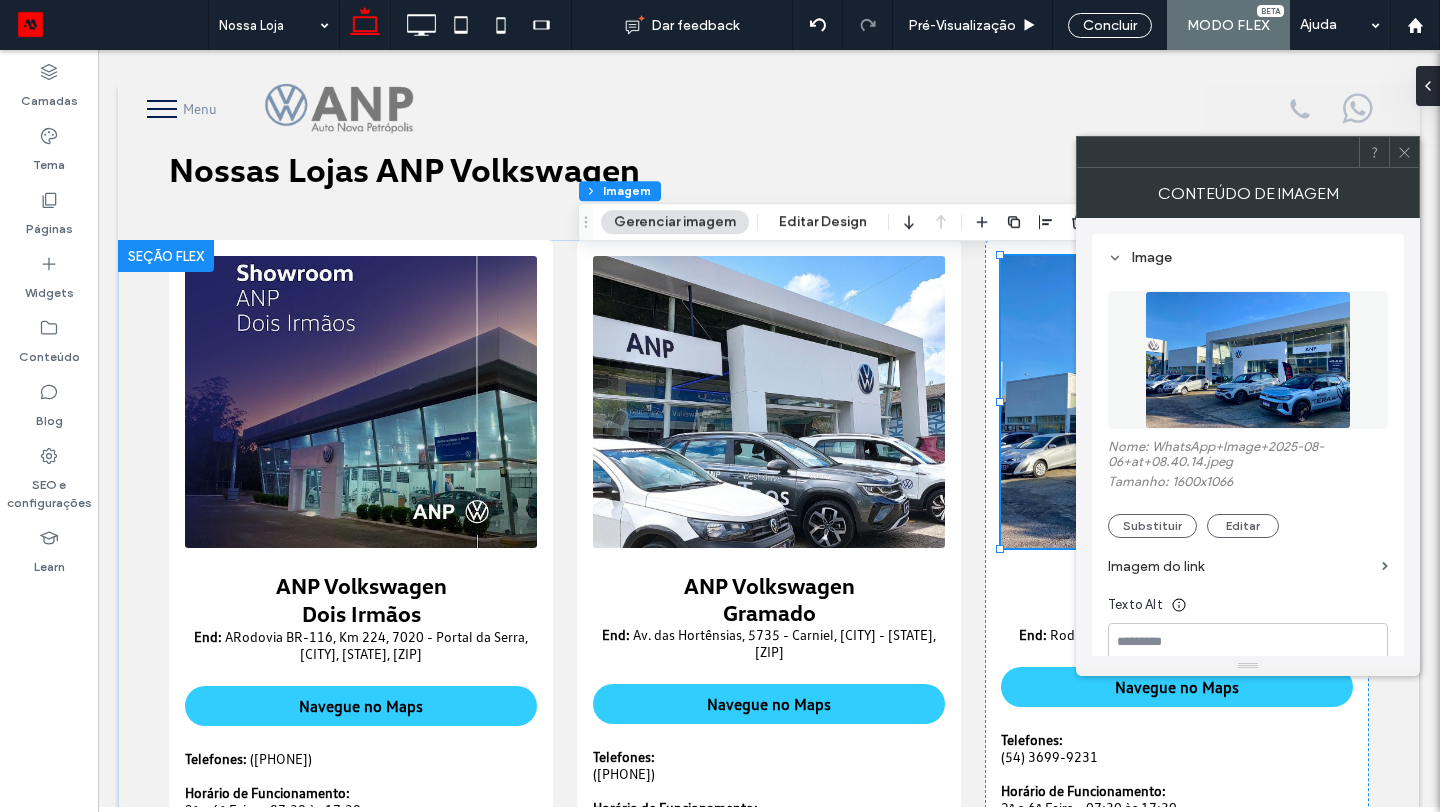click 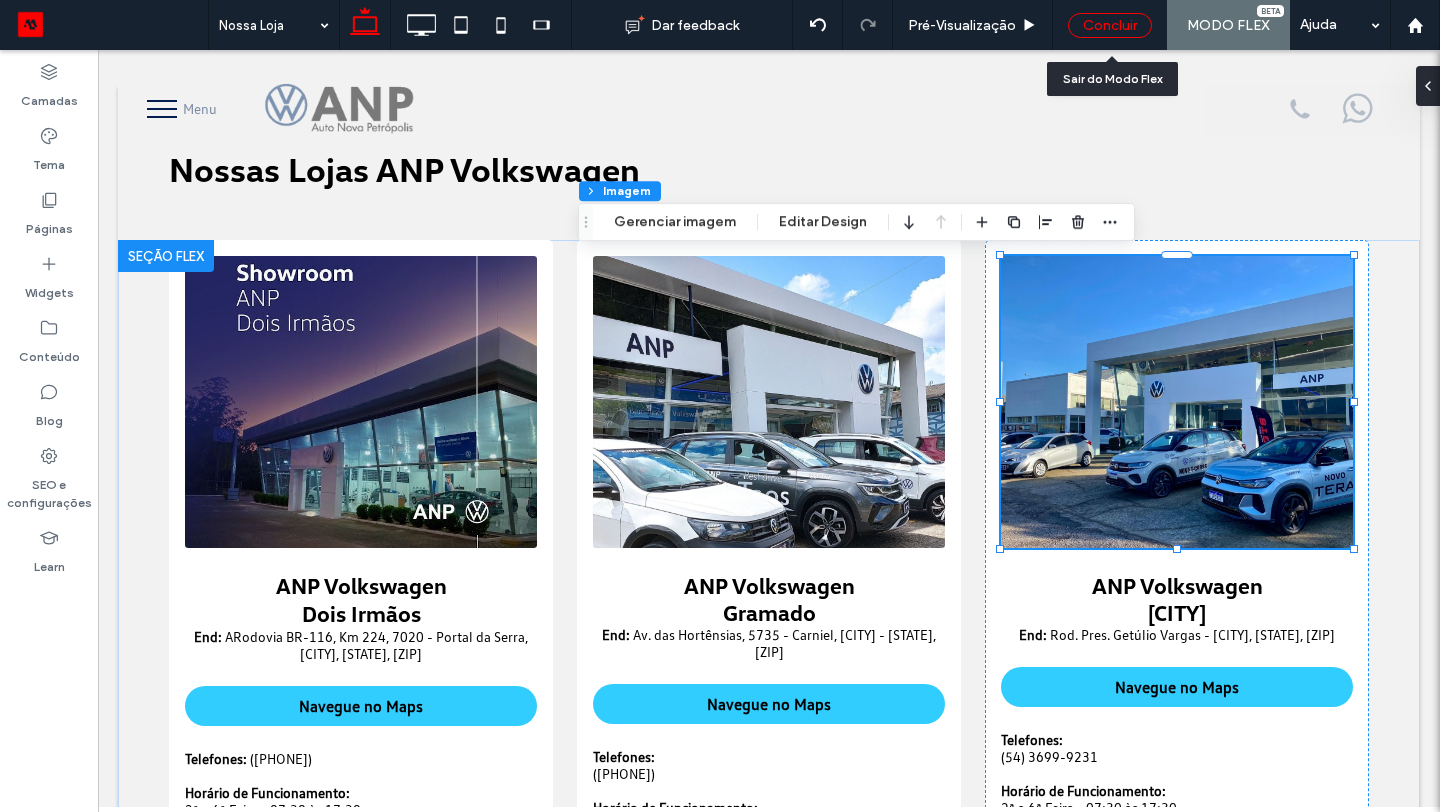 click on "Concluir" at bounding box center [1110, 25] 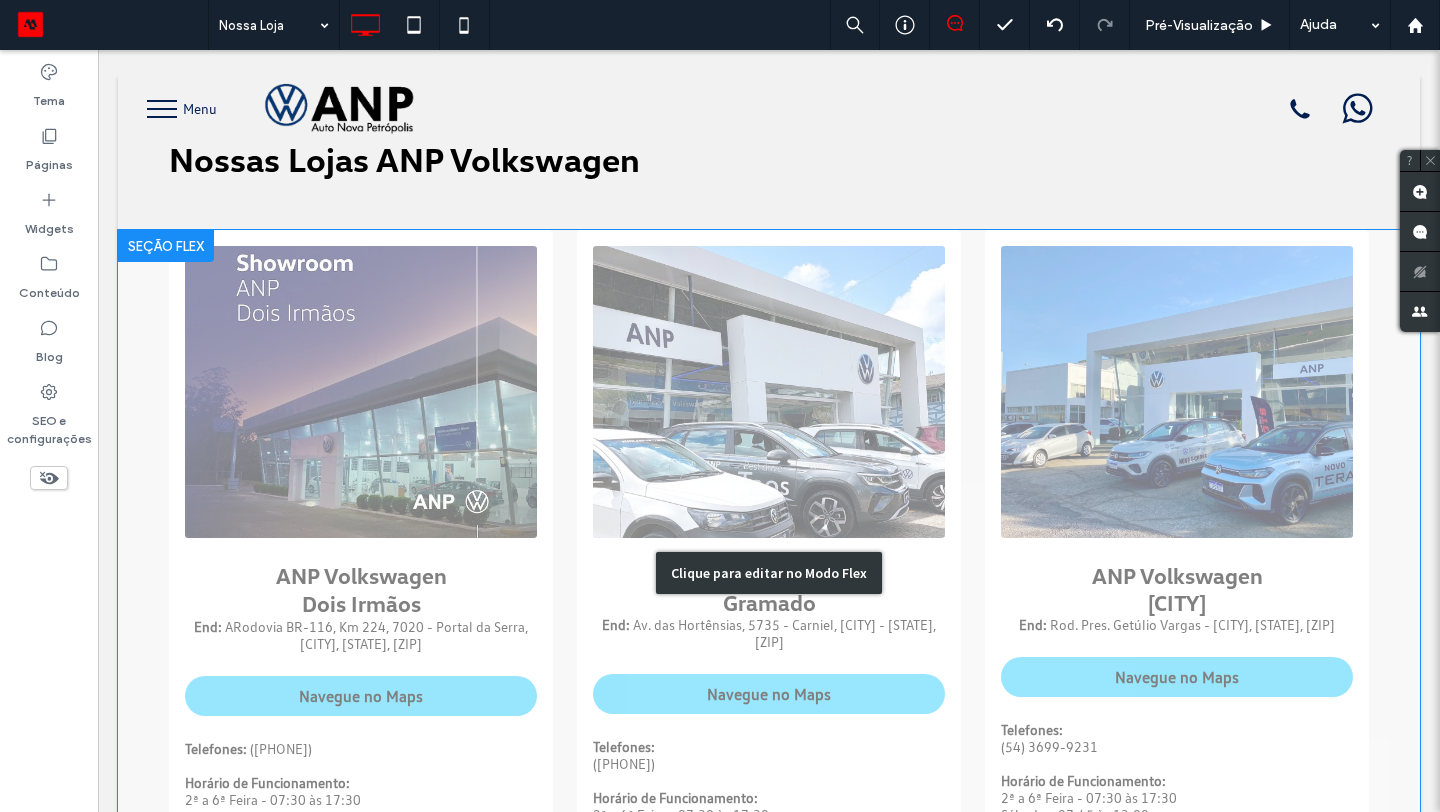 scroll, scrollTop: 0, scrollLeft: 0, axis: both 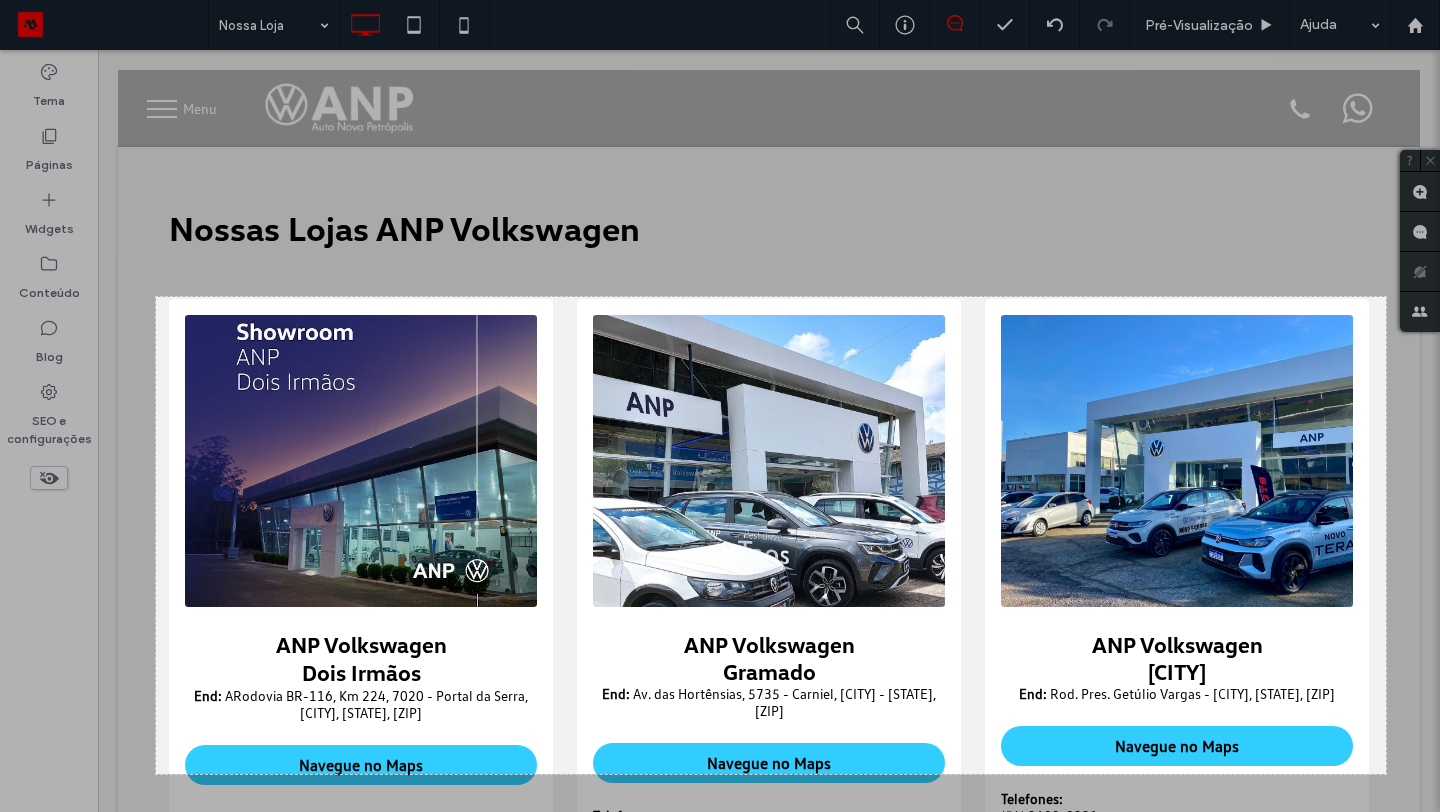 drag, startPoint x: 157, startPoint y: 297, endPoint x: 1386, endPoint y: 774, distance: 1318.3209 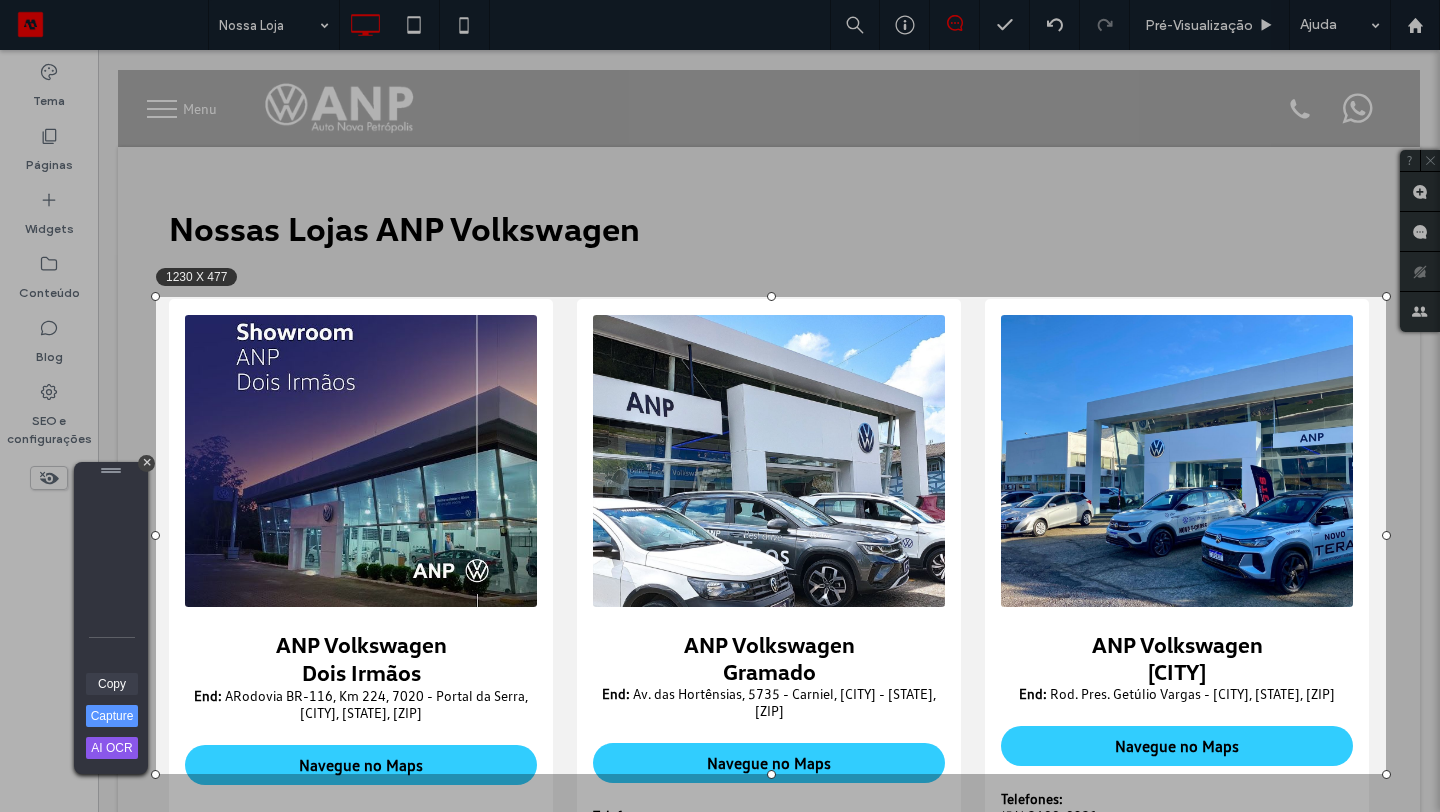 click on "Copy" at bounding box center [112, 684] 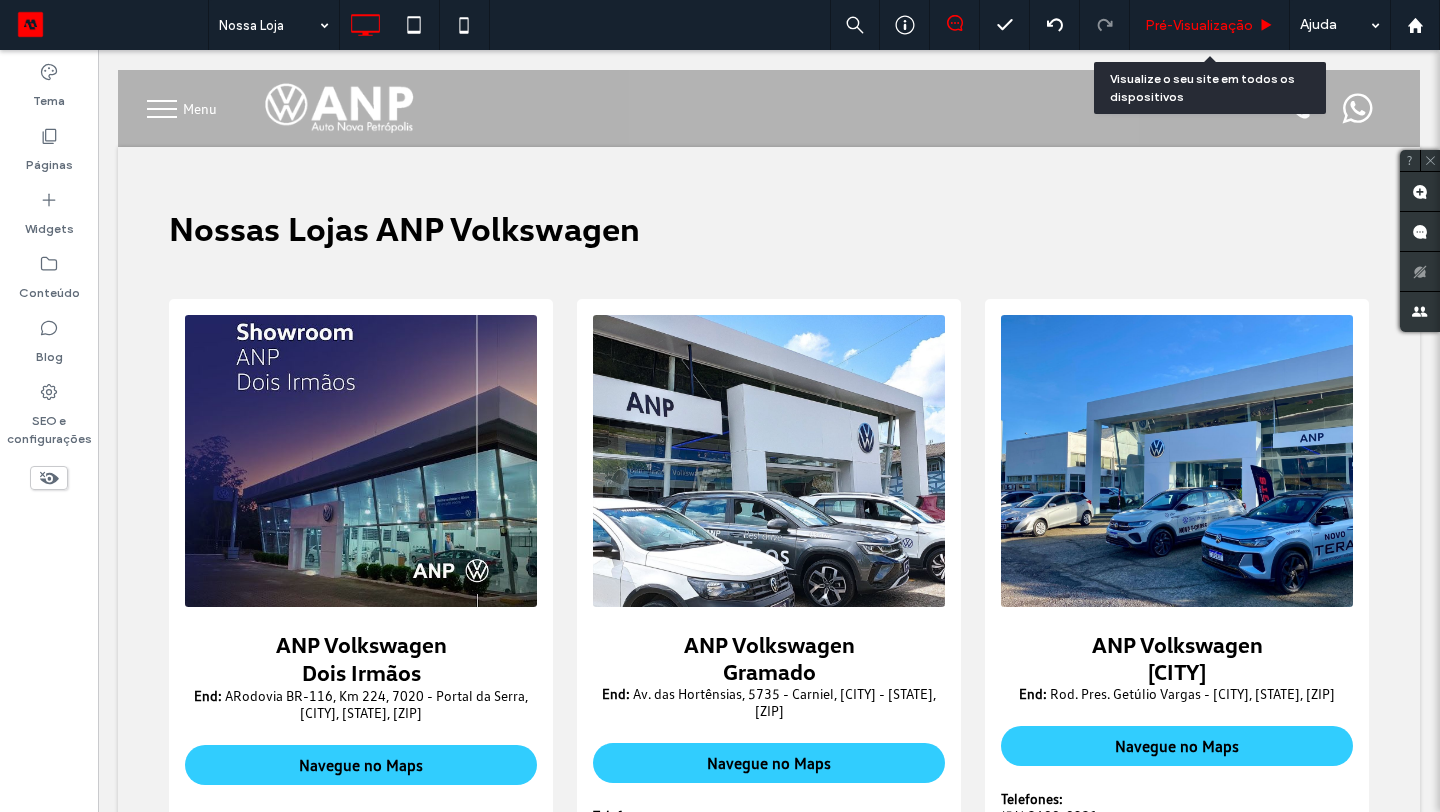 click on "Pré-Visualizaçāo" at bounding box center (1199, 25) 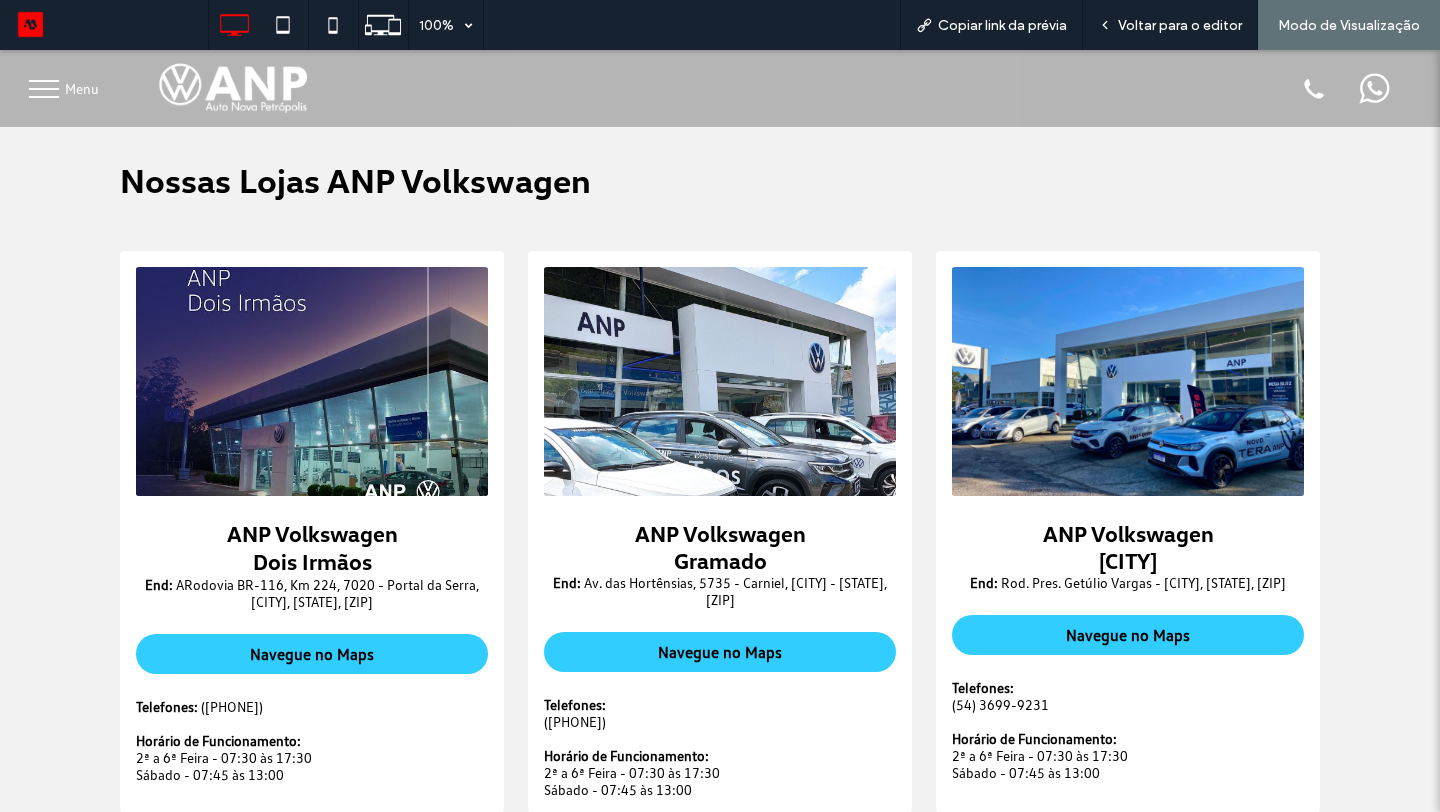 scroll, scrollTop: 29, scrollLeft: 0, axis: vertical 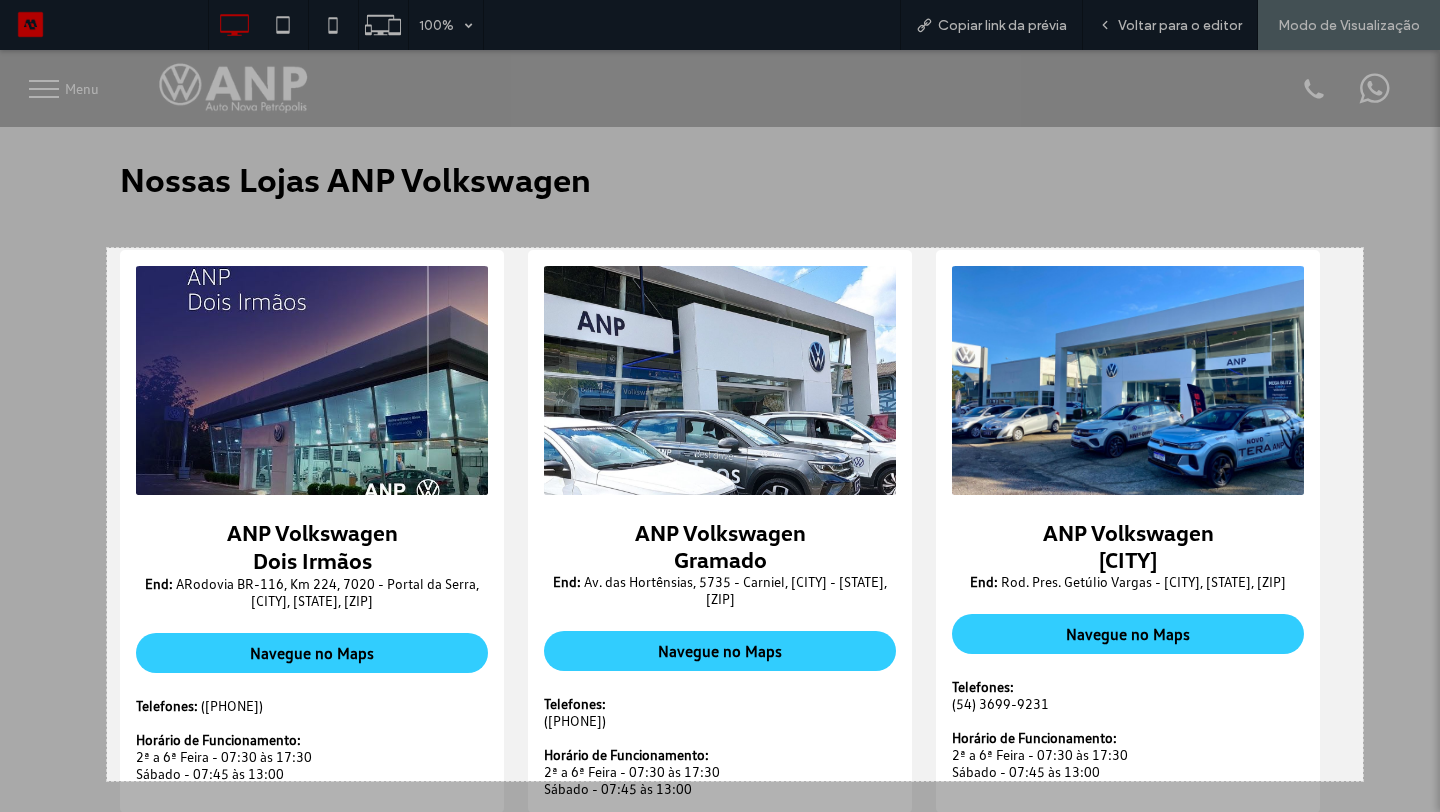 drag, startPoint x: 107, startPoint y: 248, endPoint x: 1333, endPoint y: 784, distance: 1338.0479 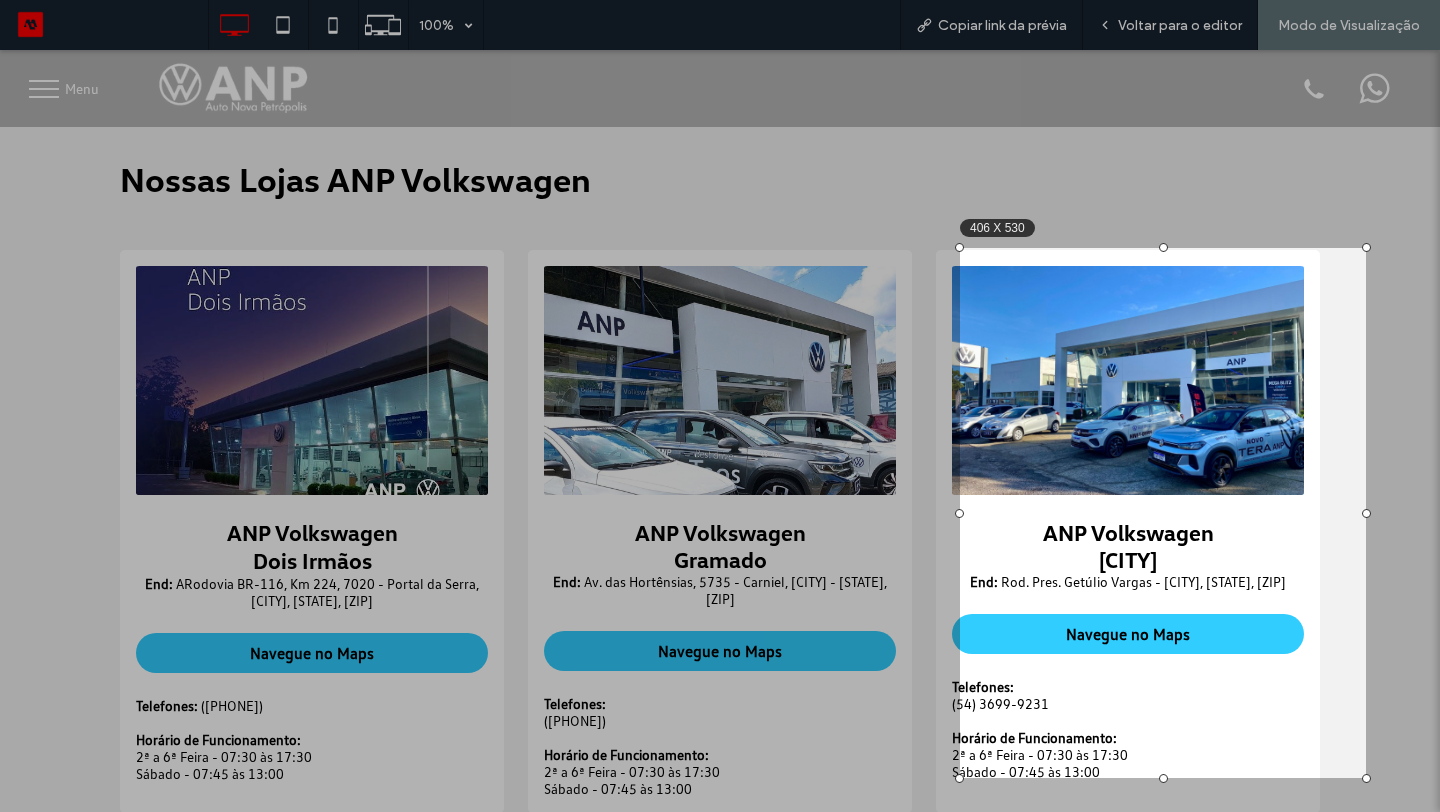 drag, startPoint x: 107, startPoint y: 514, endPoint x: 960, endPoint y: 574, distance: 855.1076 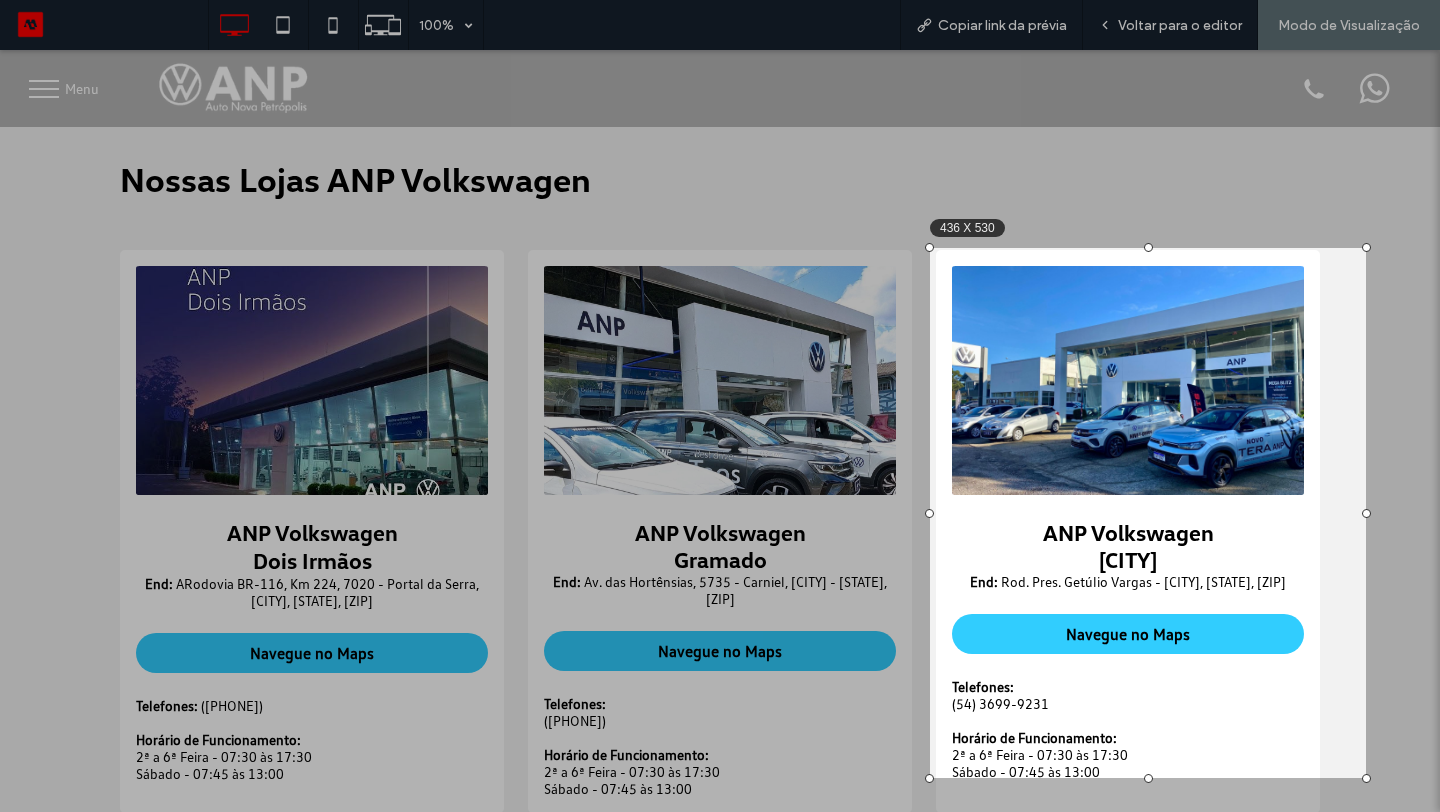 drag, startPoint x: 960, startPoint y: 511, endPoint x: 923, endPoint y: 522, distance: 38.600517 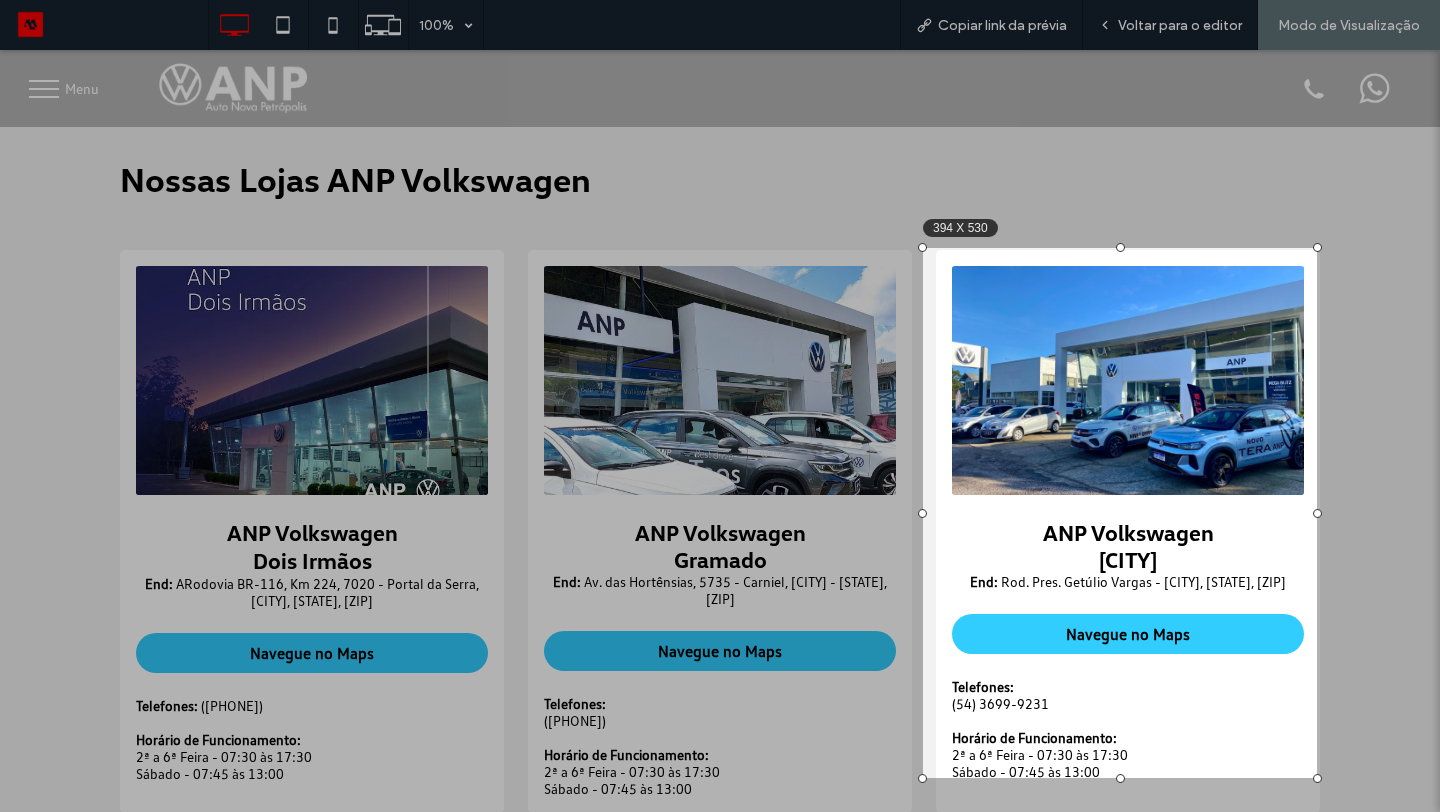 drag, startPoint x: 1367, startPoint y: 512, endPoint x: 1318, endPoint y: 520, distance: 49.648766 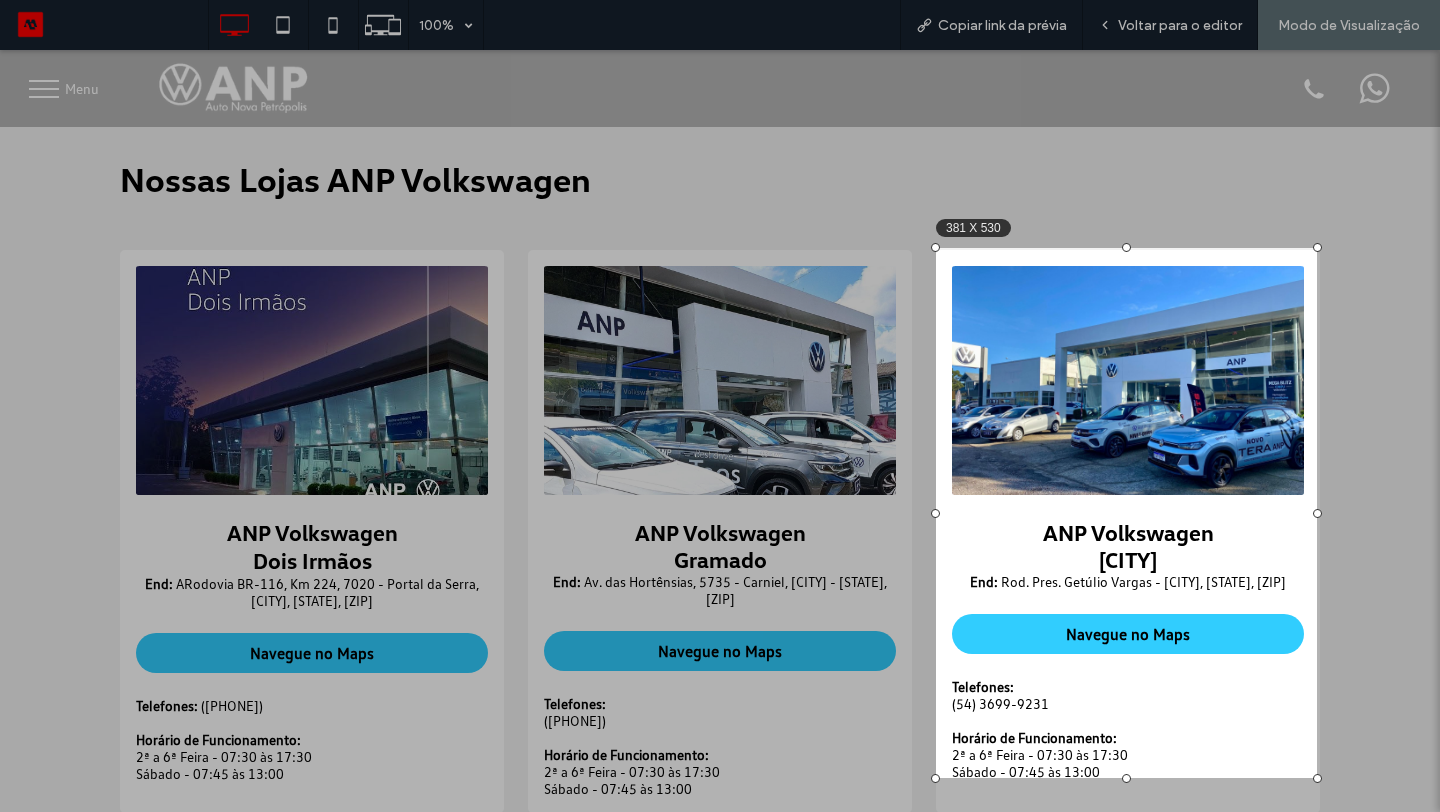 drag, startPoint x: 921, startPoint y: 509, endPoint x: 934, endPoint y: 511, distance: 13.152946 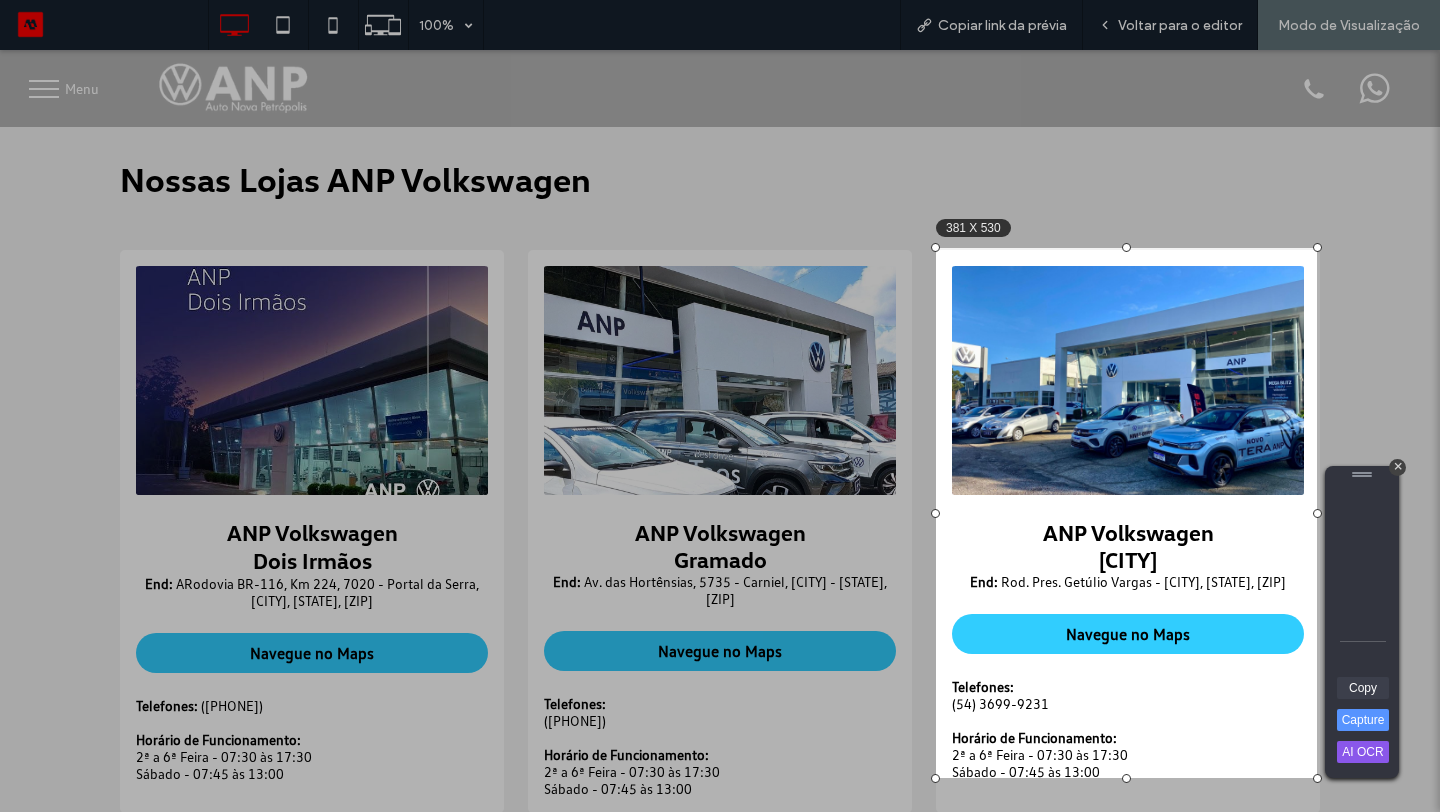 click on "Copy" at bounding box center [1363, 688] 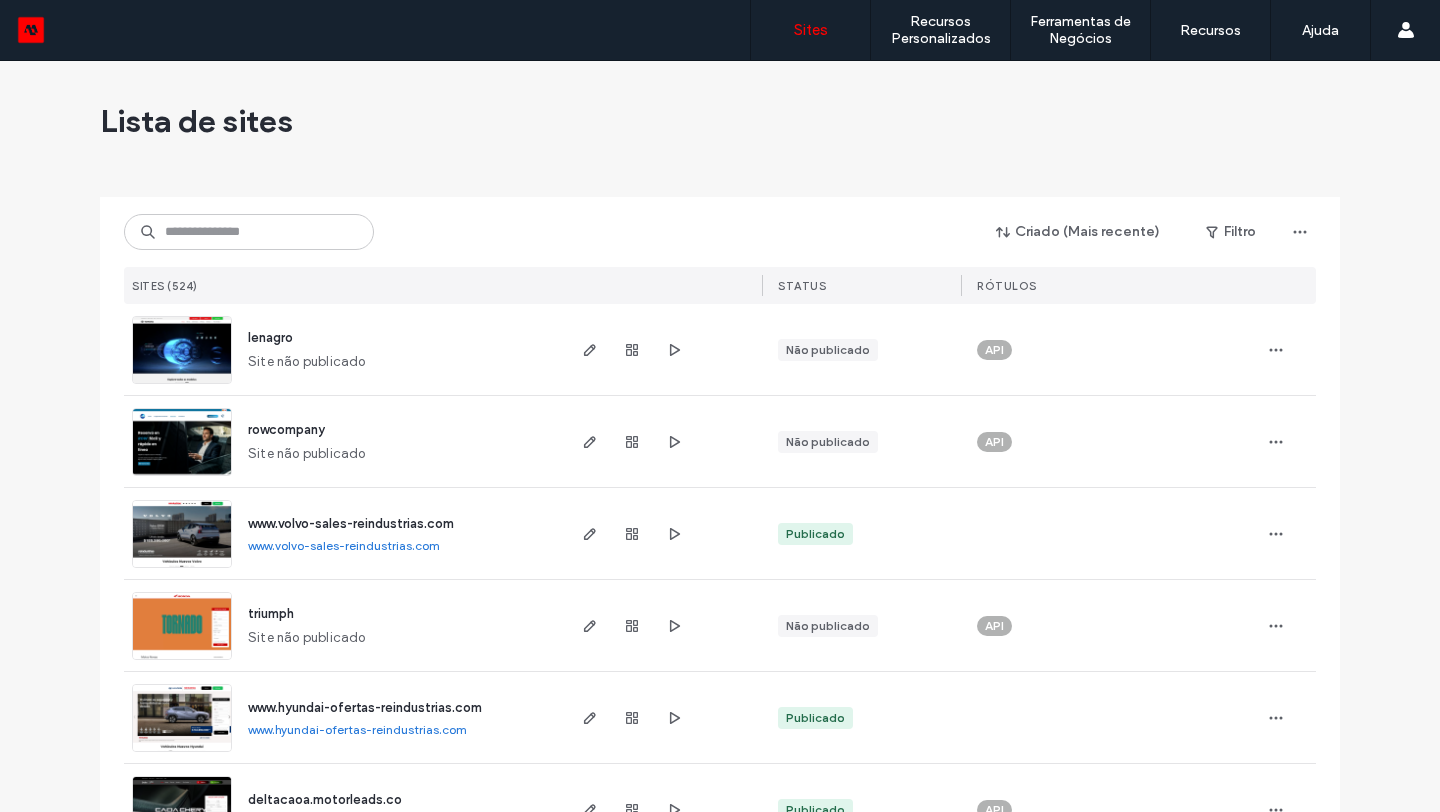 scroll, scrollTop: 0, scrollLeft: 0, axis: both 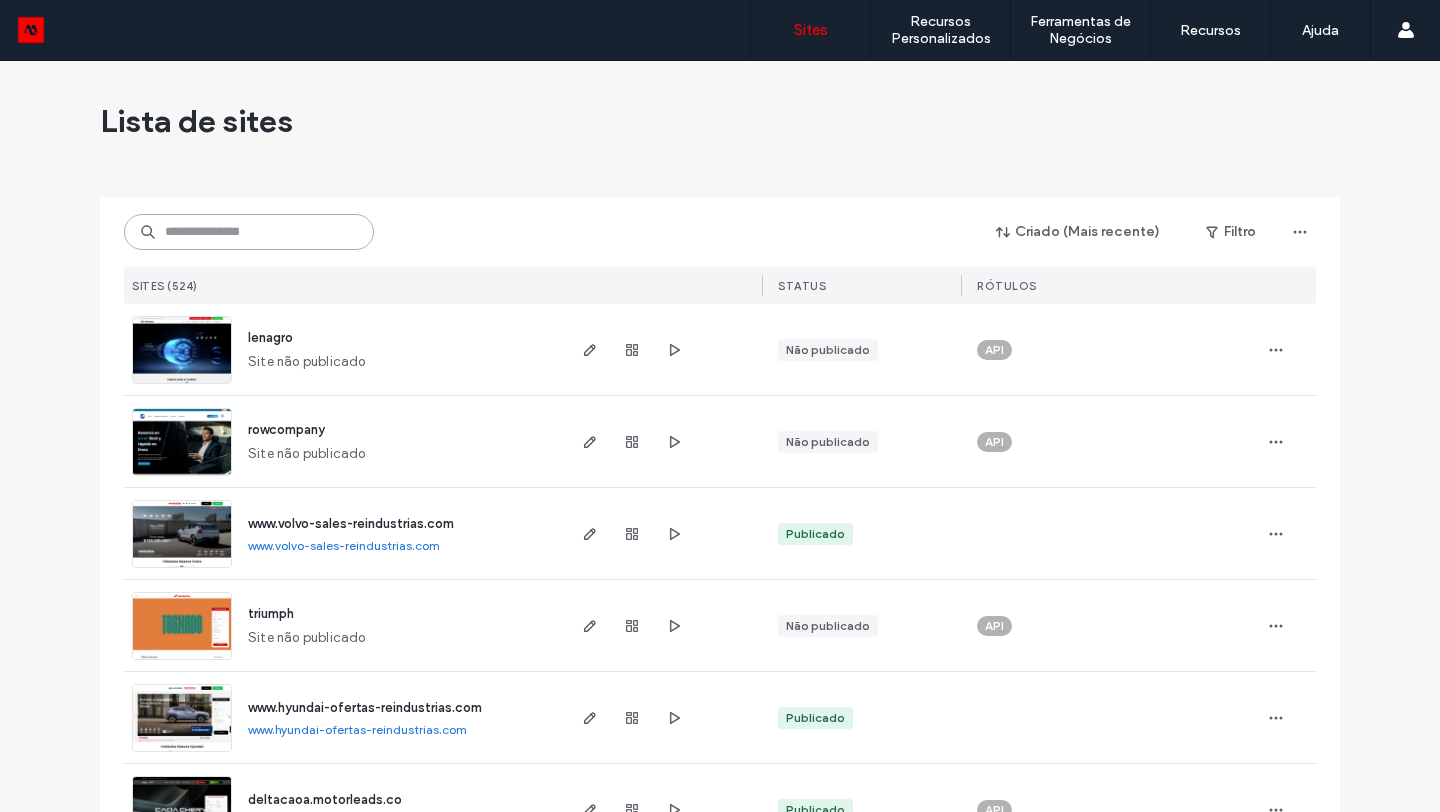 click at bounding box center (249, 232) 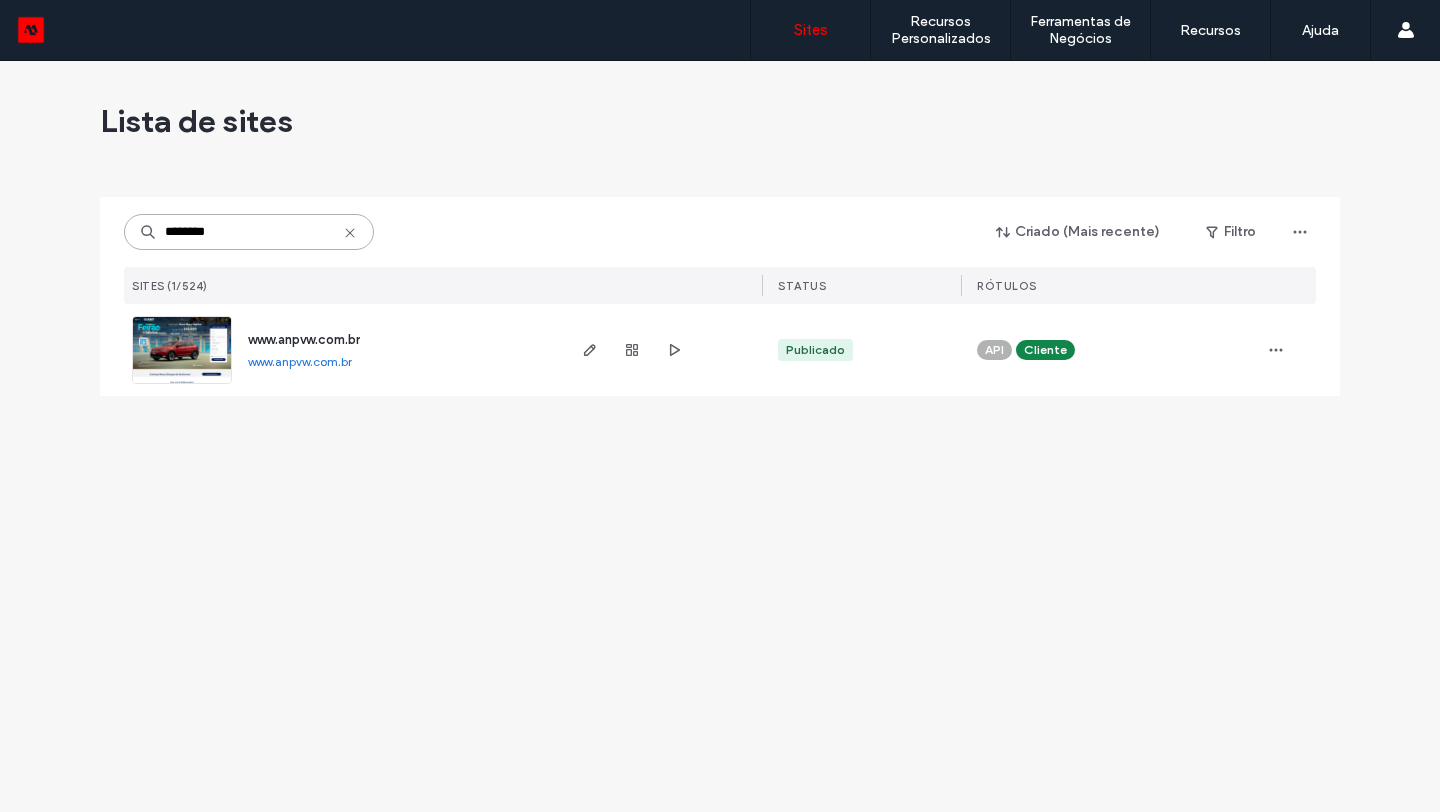 type on "********" 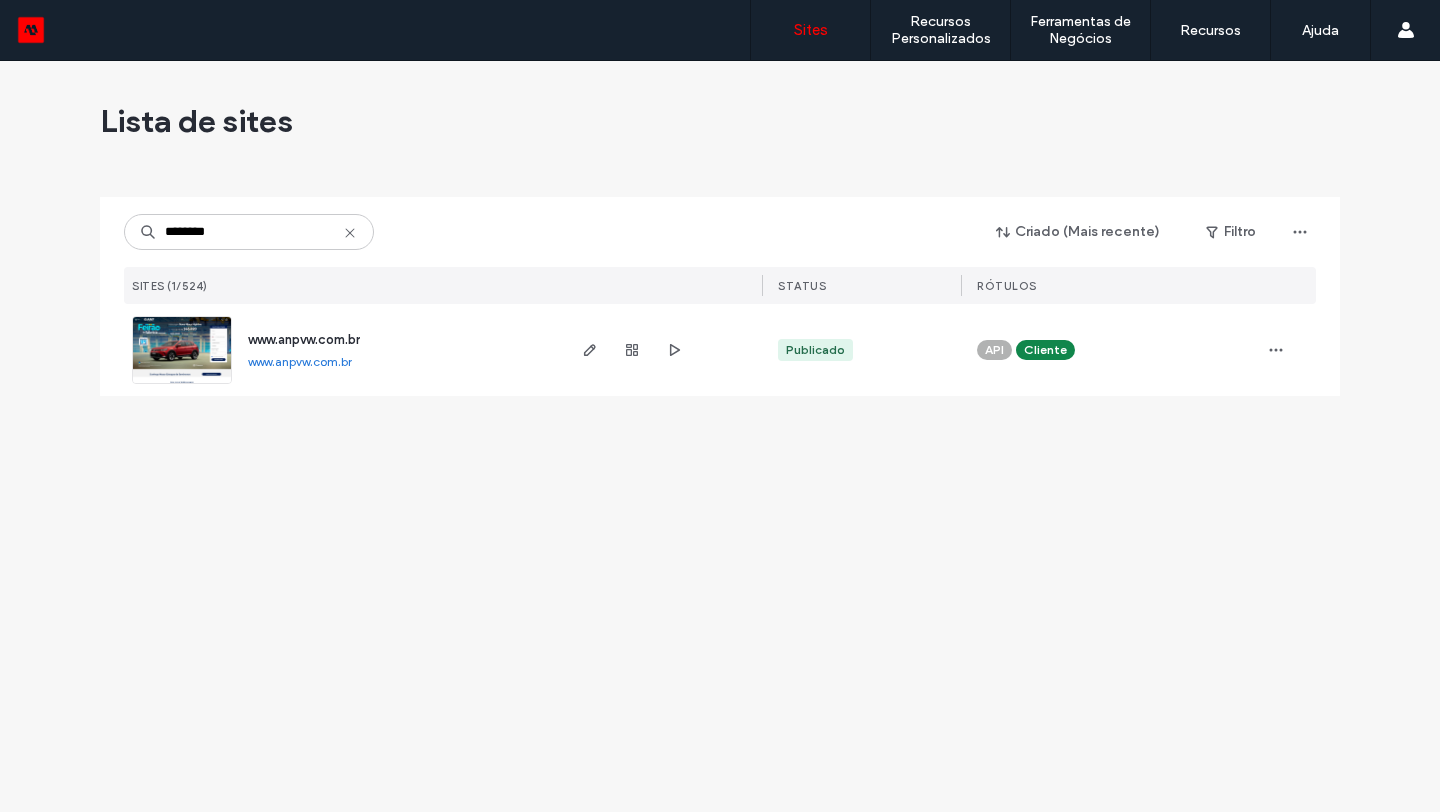 click on "www.anpvw.com.br" at bounding box center (300, 361) 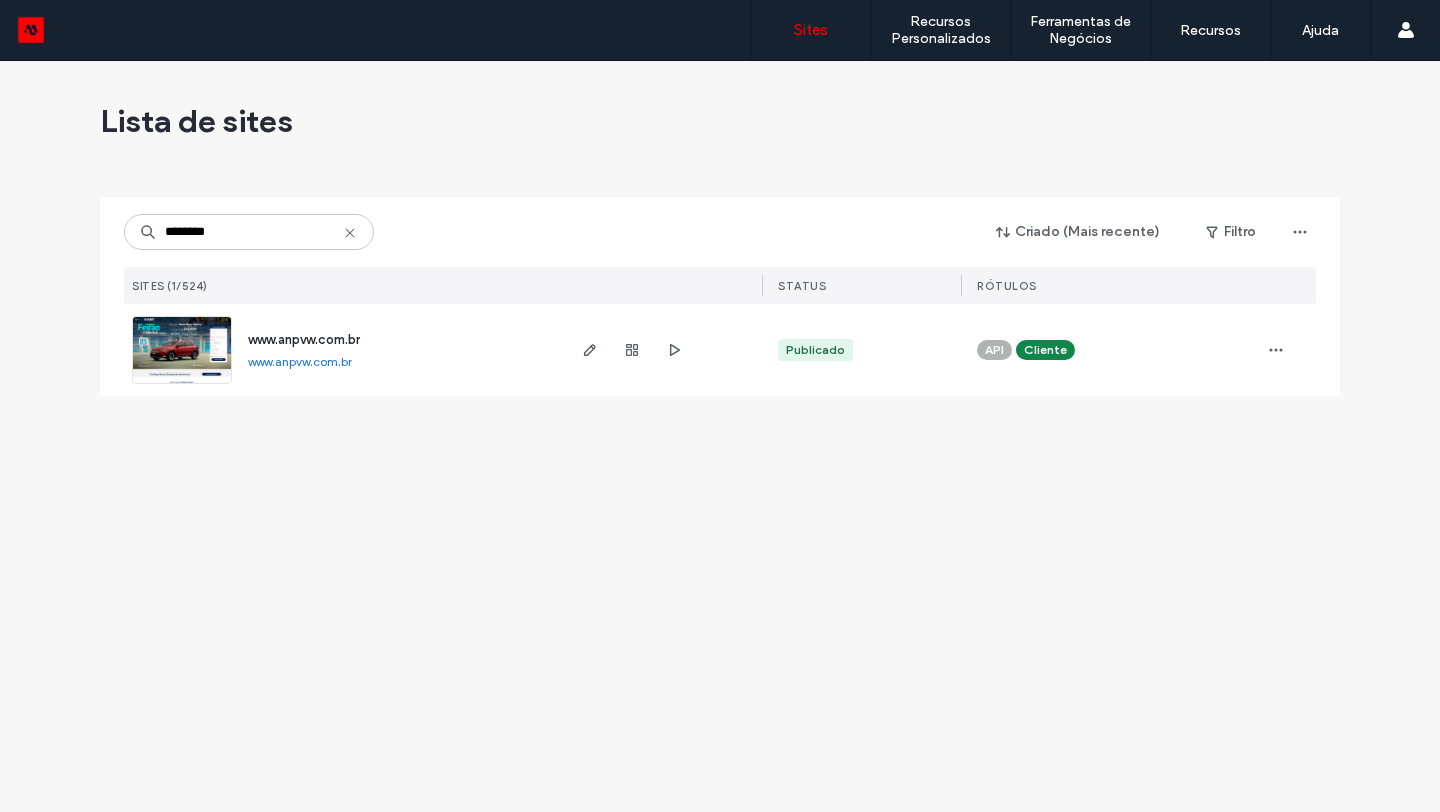 click on "www.anpvw.com.br" at bounding box center (300, 361) 